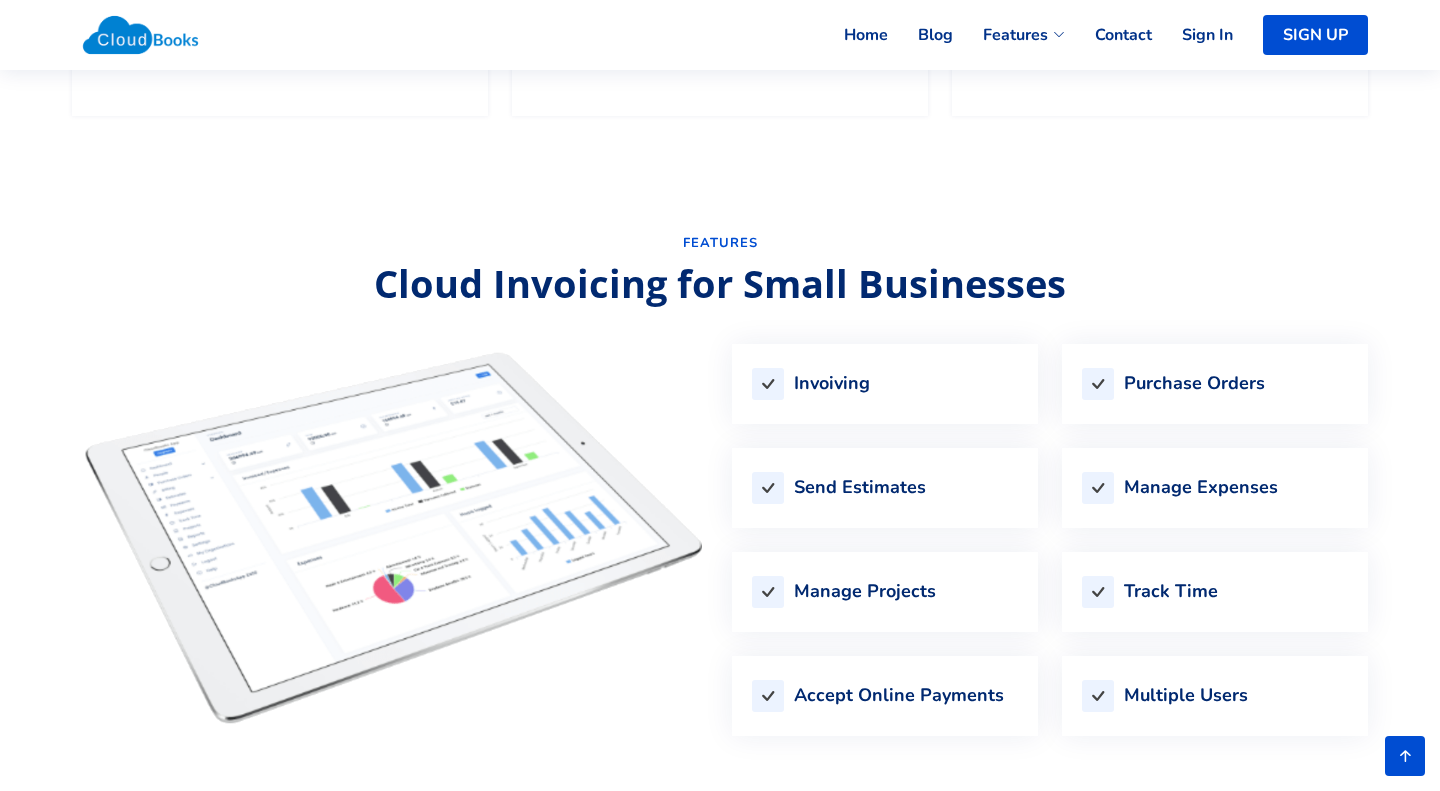 scroll, scrollTop: 1613, scrollLeft: 0, axis: vertical 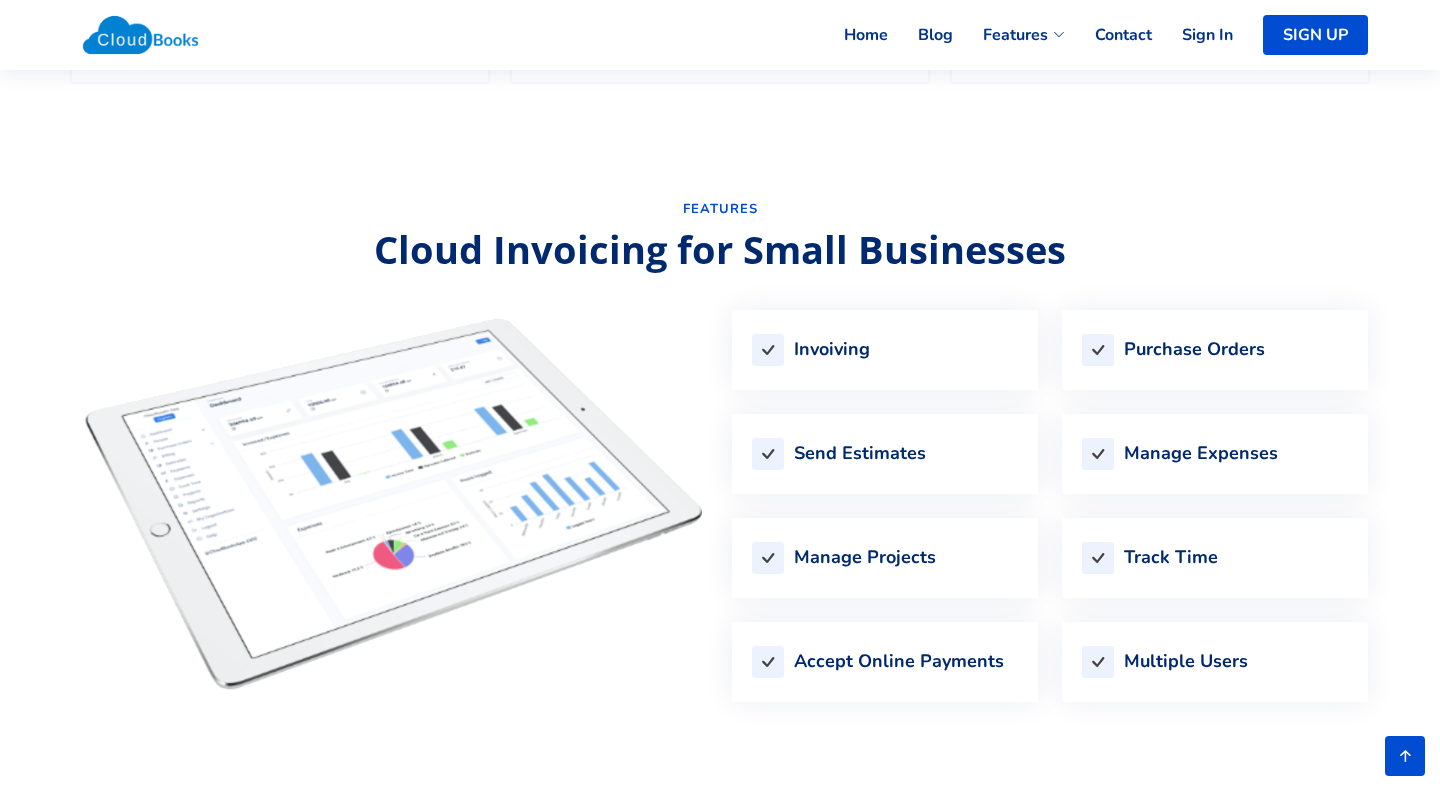 click on "Cloud Invoicing for Small Businesses" at bounding box center (720, 249) 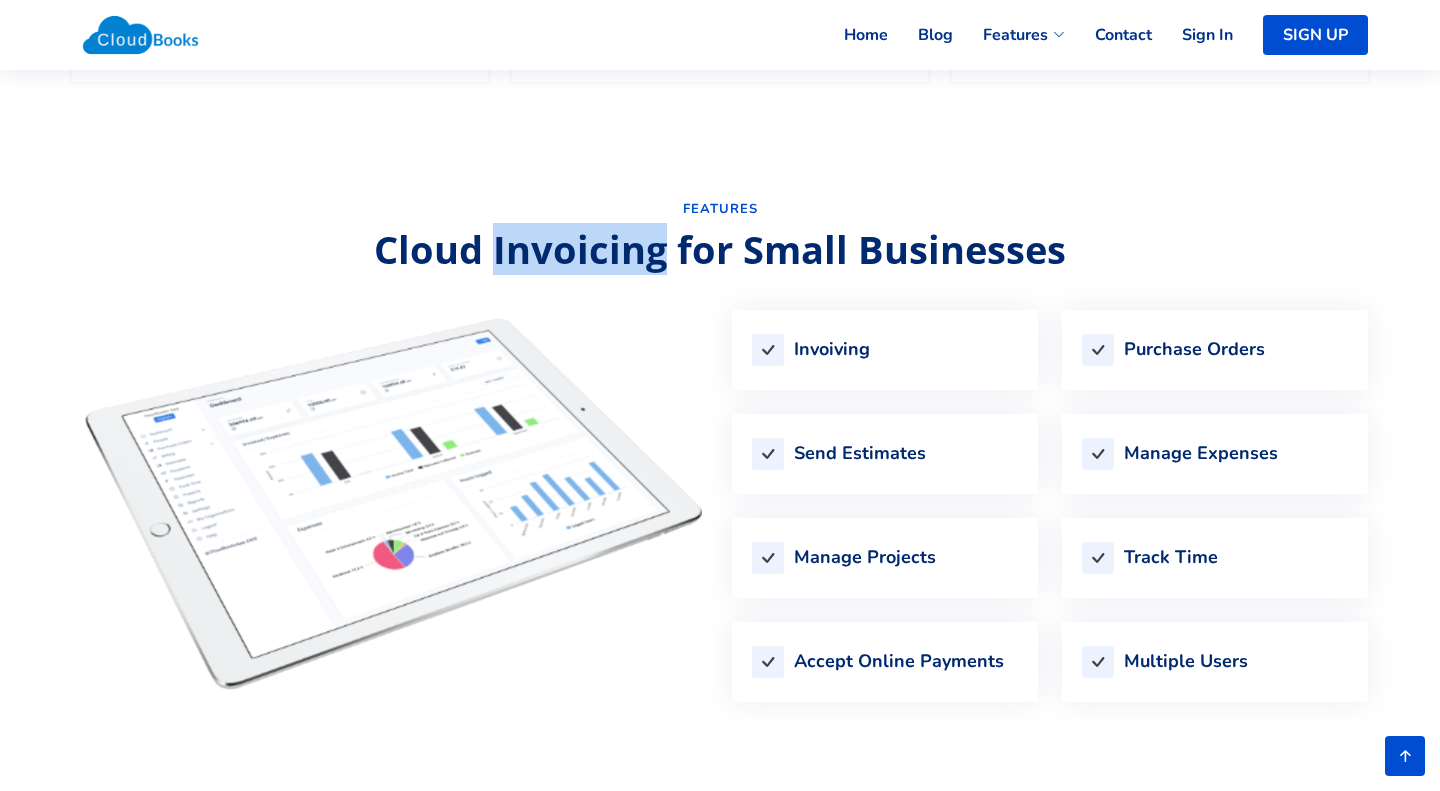 click on "Cloud Invoicing for Small Businesses" at bounding box center [720, 249] 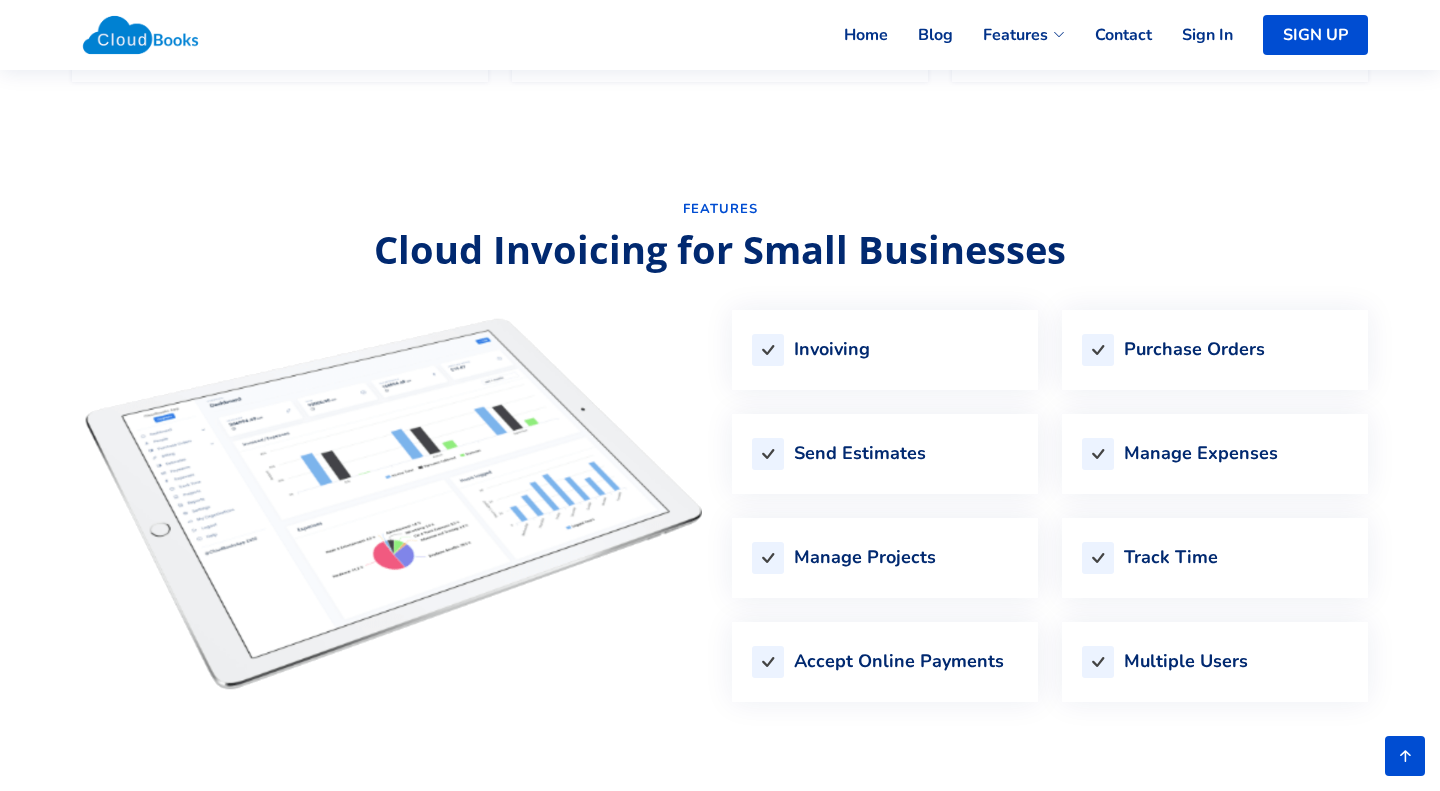 click on "Cloud Invoicing for Small Businesses" at bounding box center [720, 249] 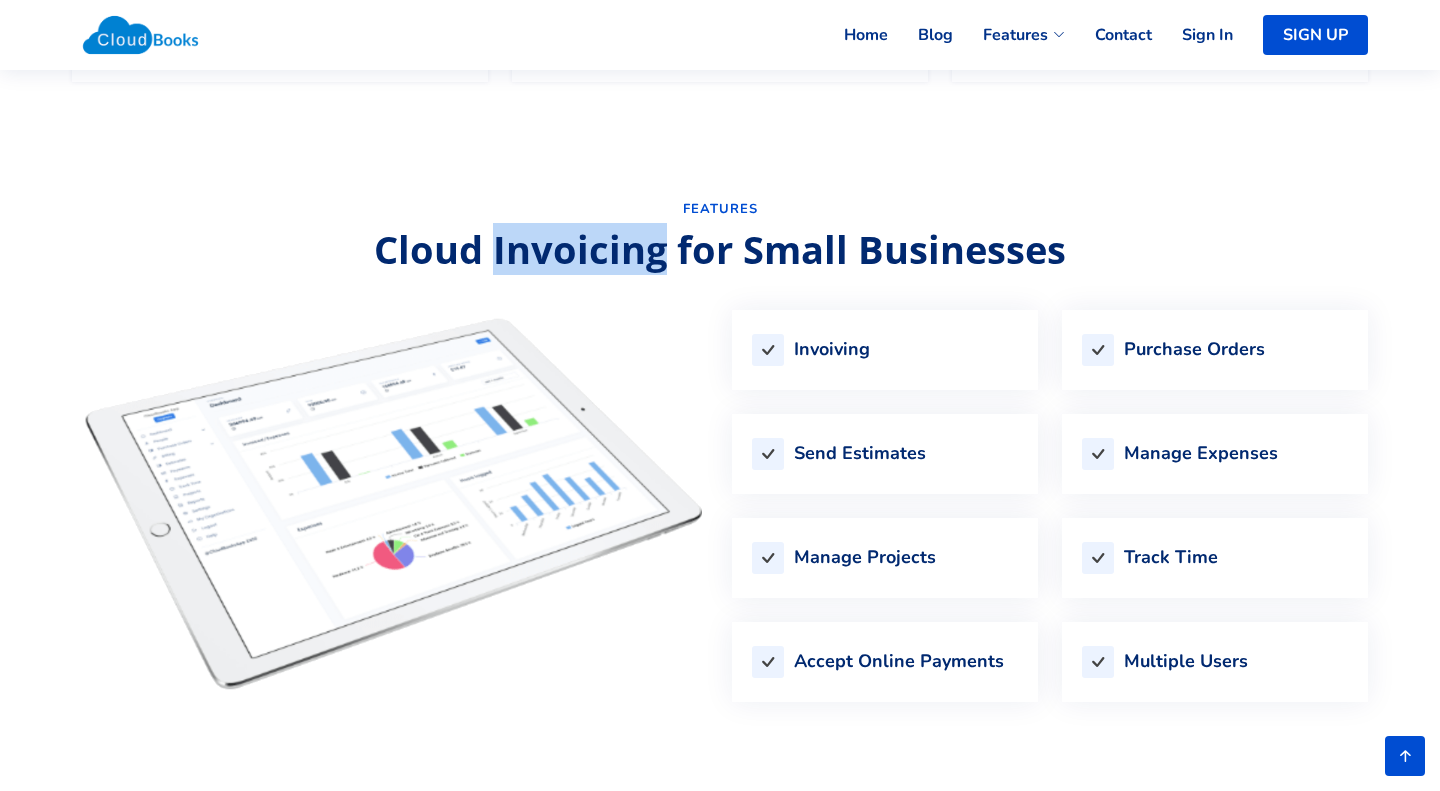 click on "Cloud Invoicing for Small Businesses" at bounding box center (720, 249) 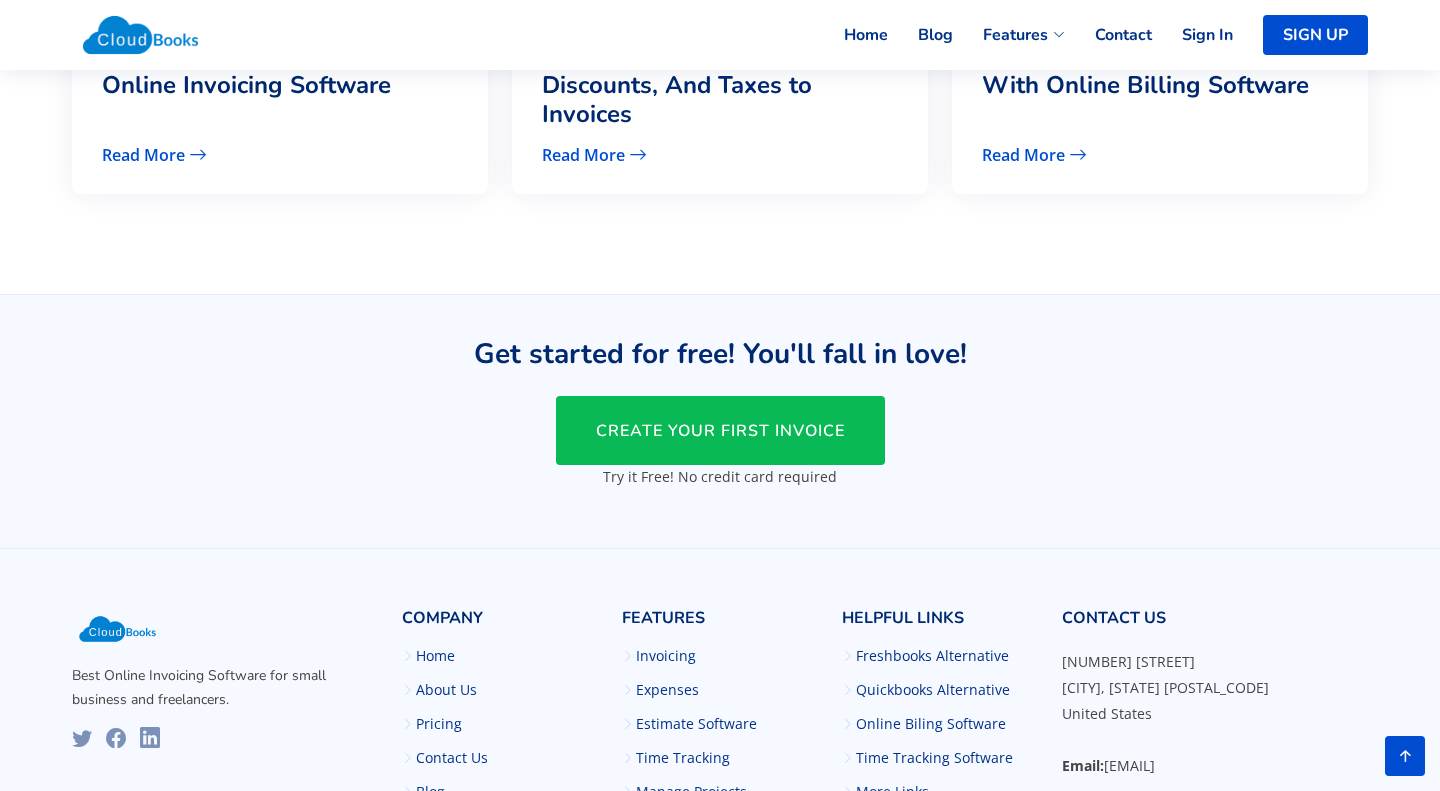 scroll, scrollTop: 4897, scrollLeft: 0, axis: vertical 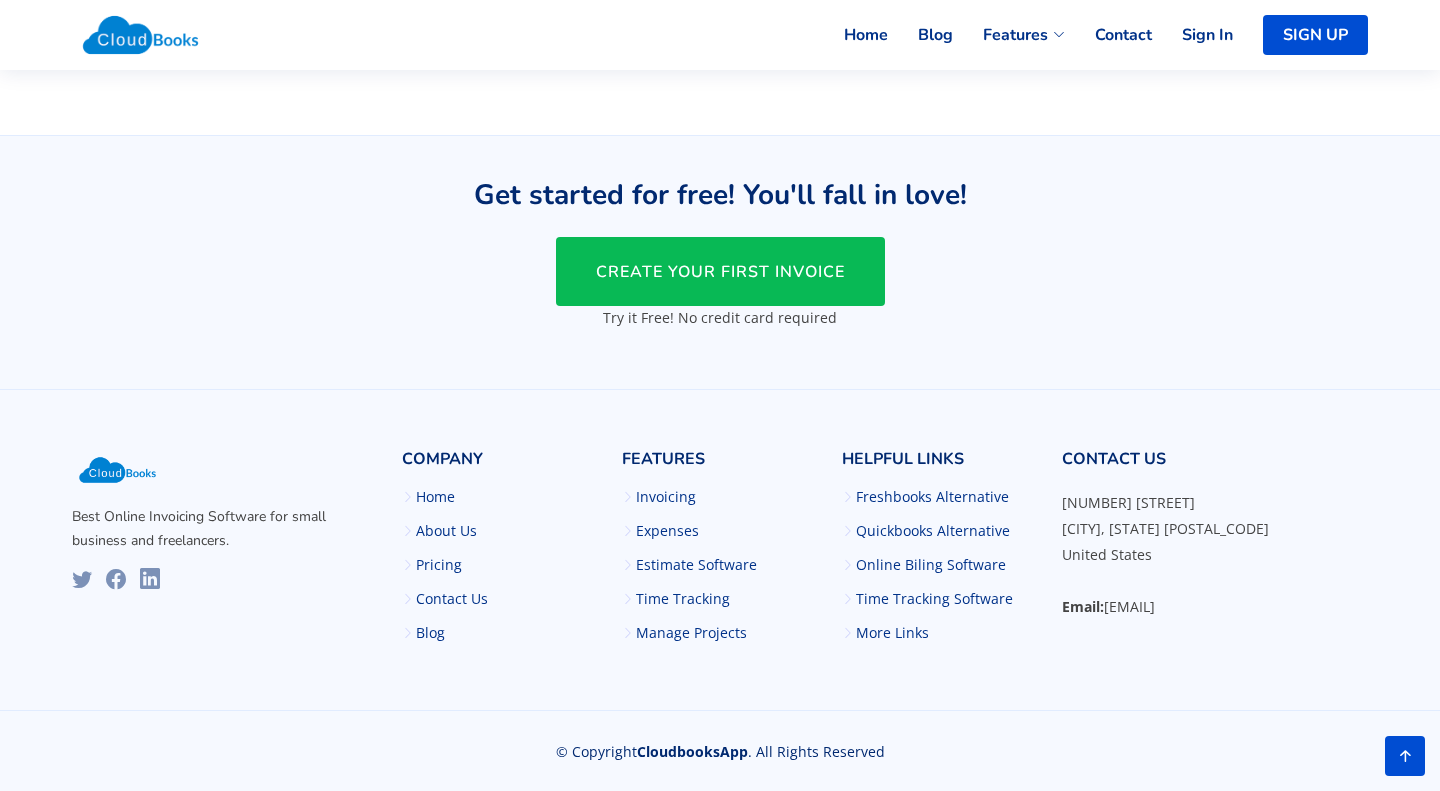 click on "A108 Adam Street
New York, NY 535022
United States
Email:  info@cloudbooksapp.com" at bounding box center [1215, 555] 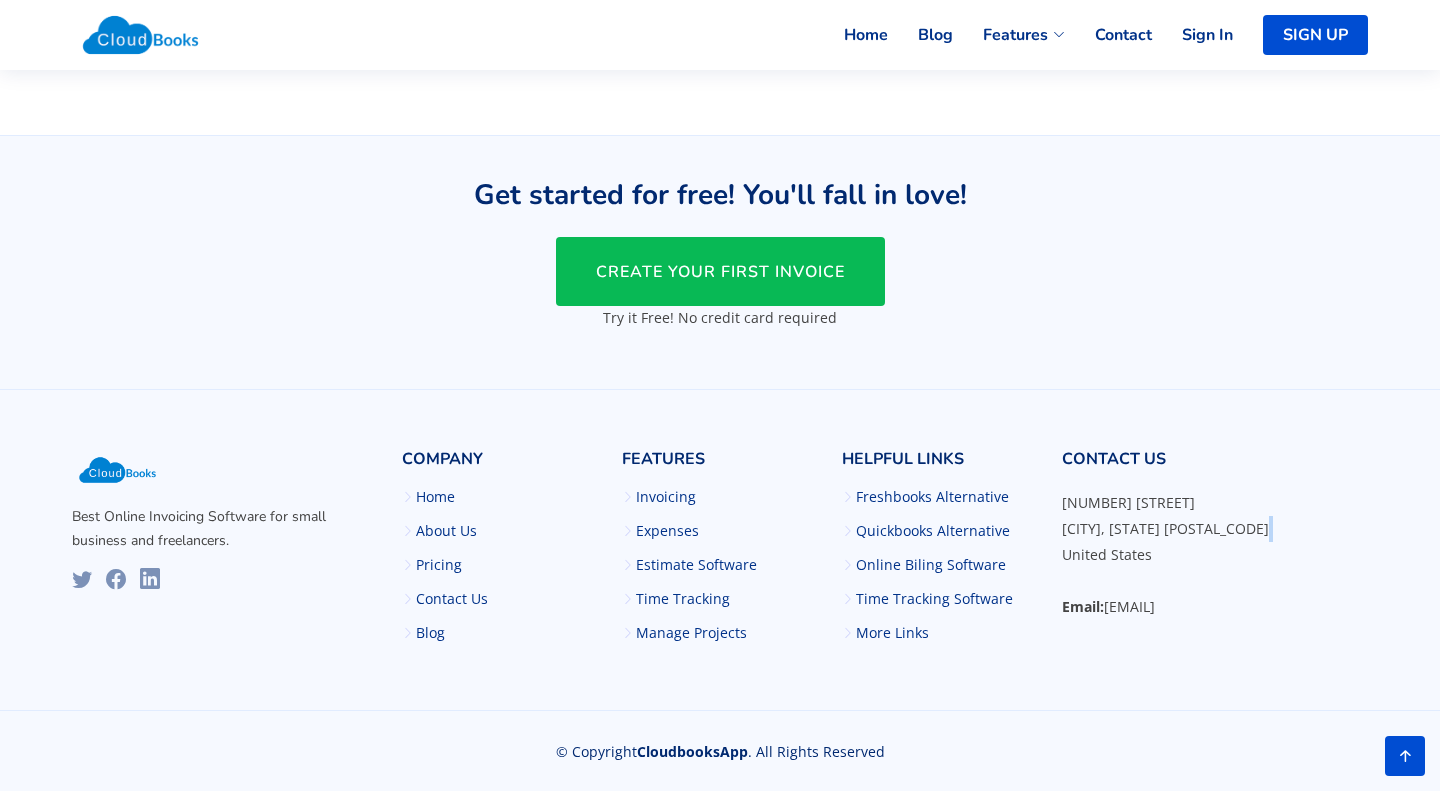 click on "A108 Adam Street
New York, NY 535022
United States
Email:  info@cloudbooksapp.com" at bounding box center [1215, 555] 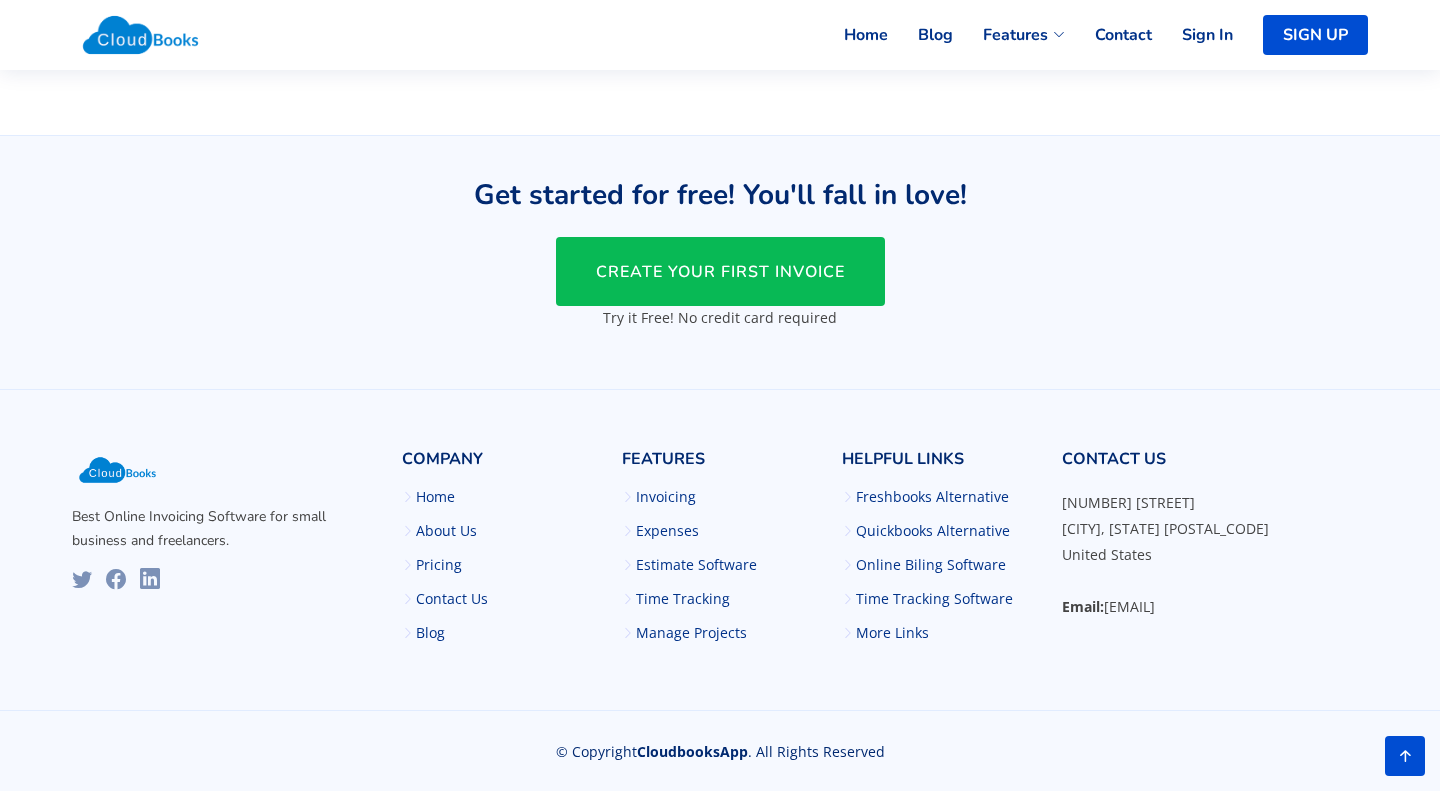 click on "A108 Adam Street
New York, NY 535022
United States
Email:  info@cloudbooksapp.com" at bounding box center (1215, 555) 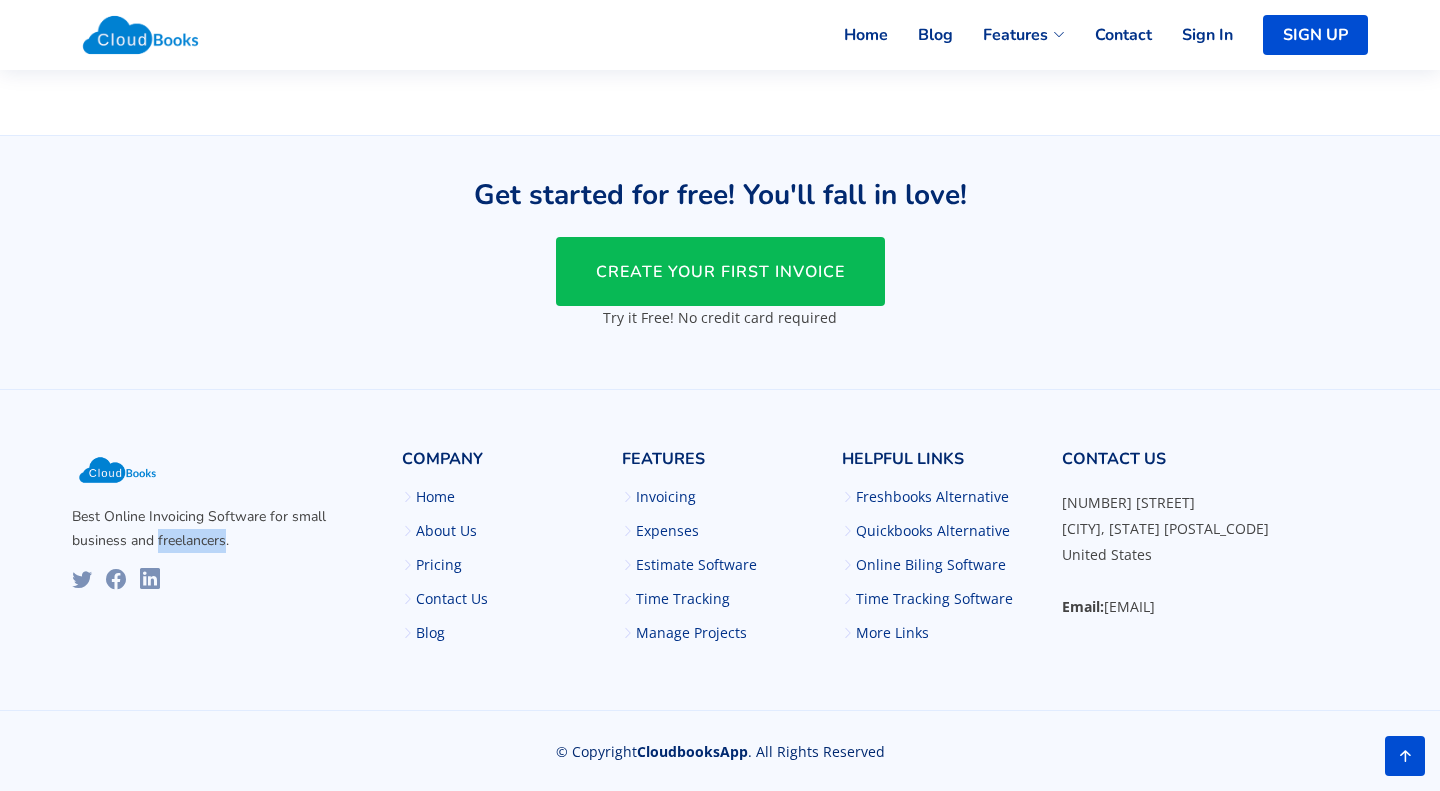 click on "Best Online Invoicing Software for small business and freelancers." at bounding box center [225, 529] 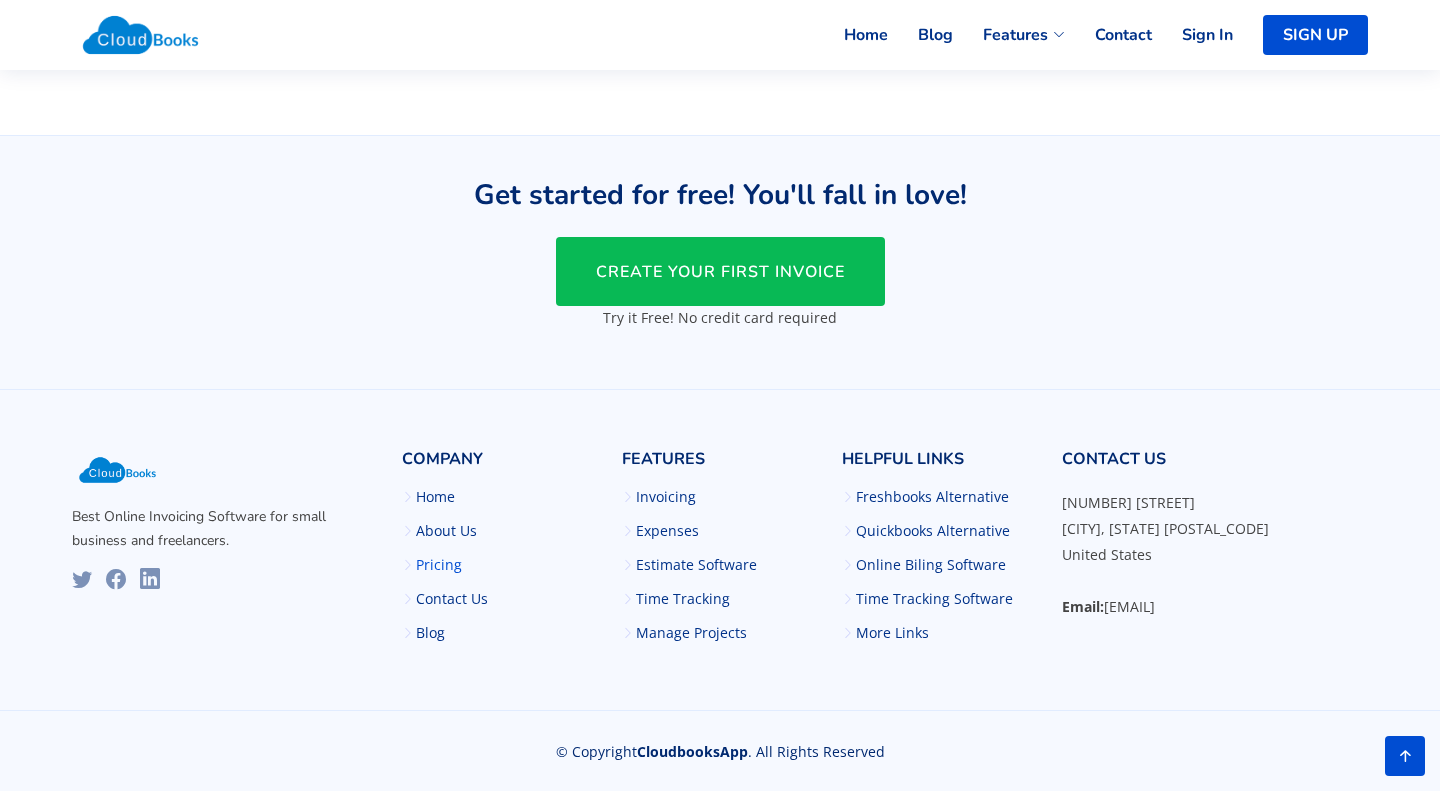 click on "Pricing" at bounding box center (439, 565) 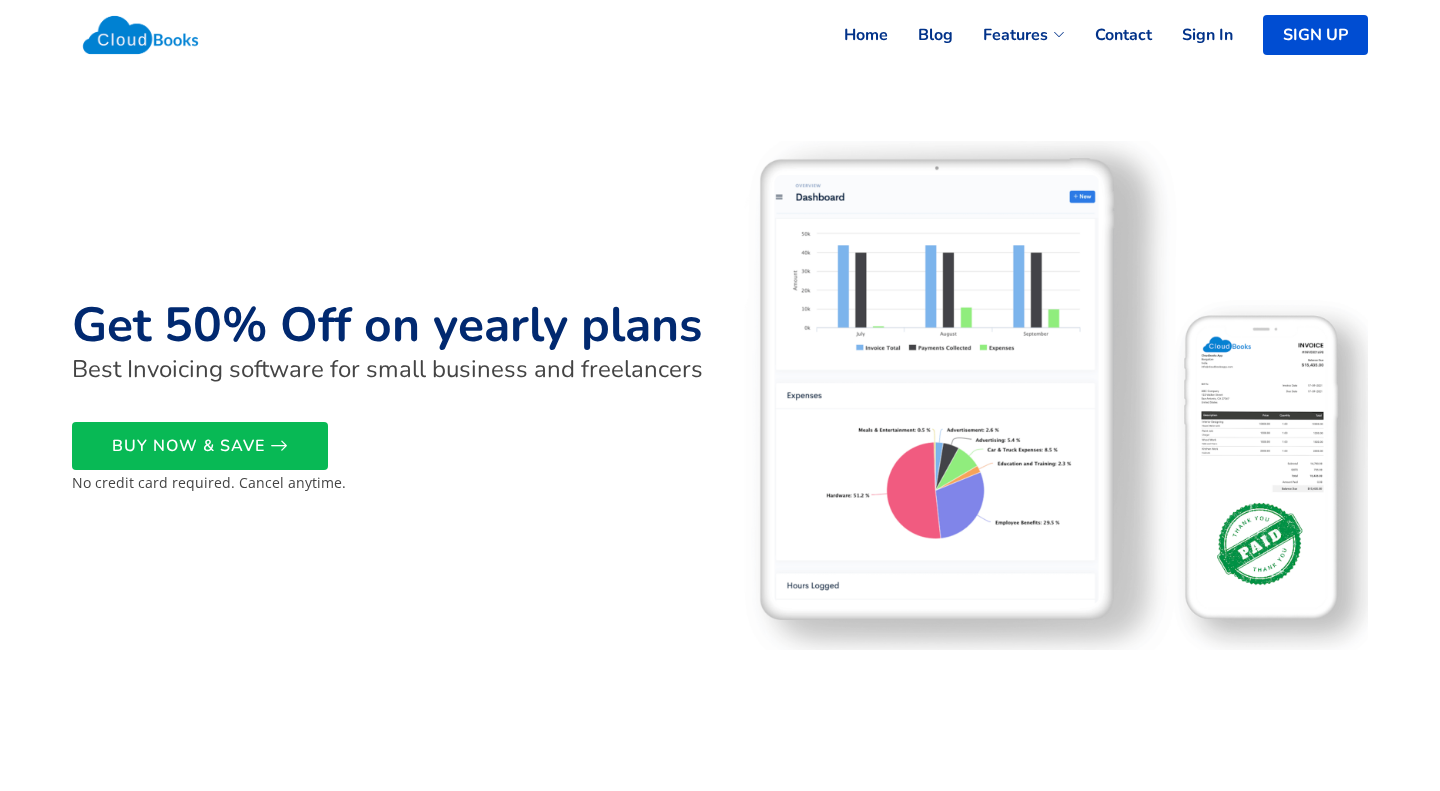 scroll, scrollTop: 0, scrollLeft: 0, axis: both 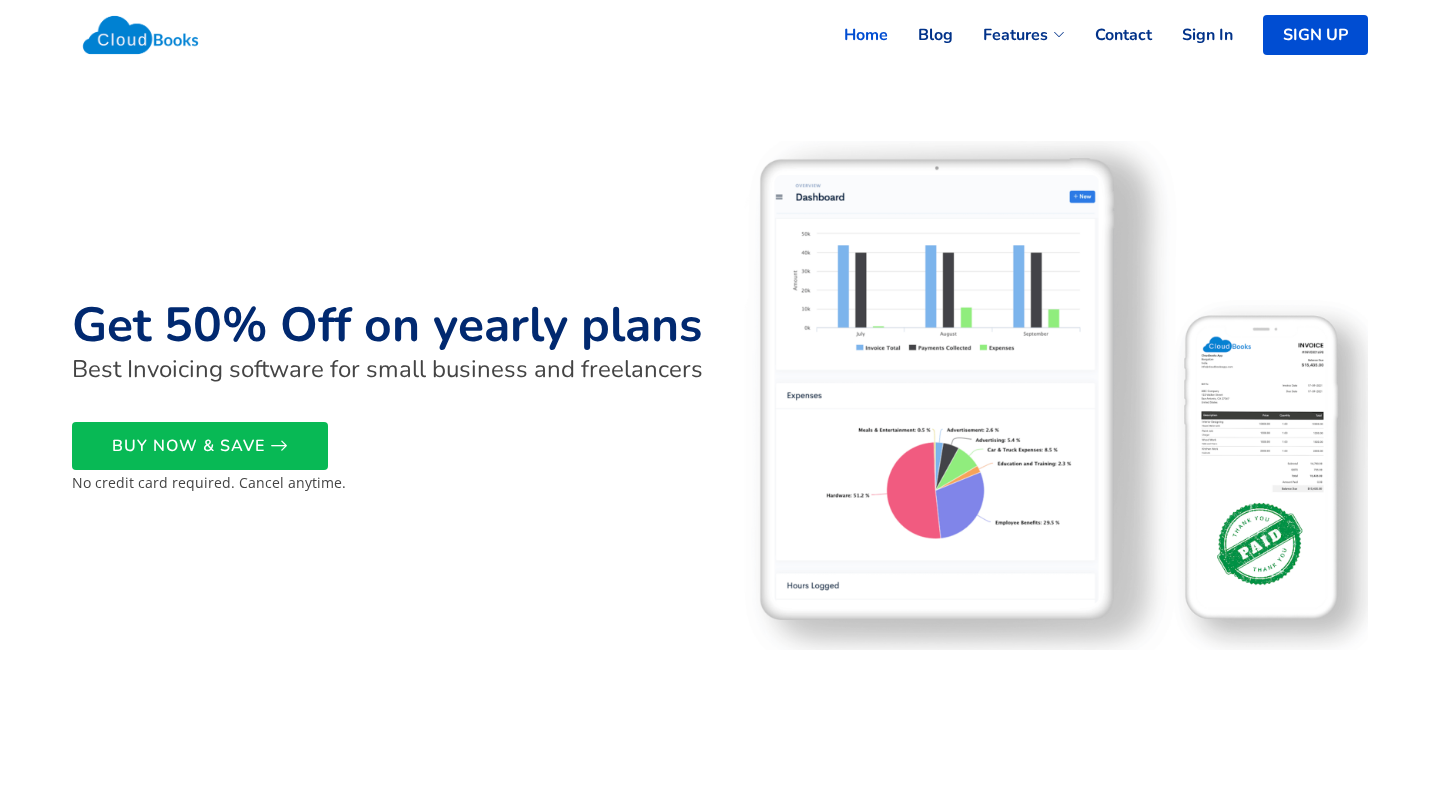 click on "Home" at bounding box center (851, 35) 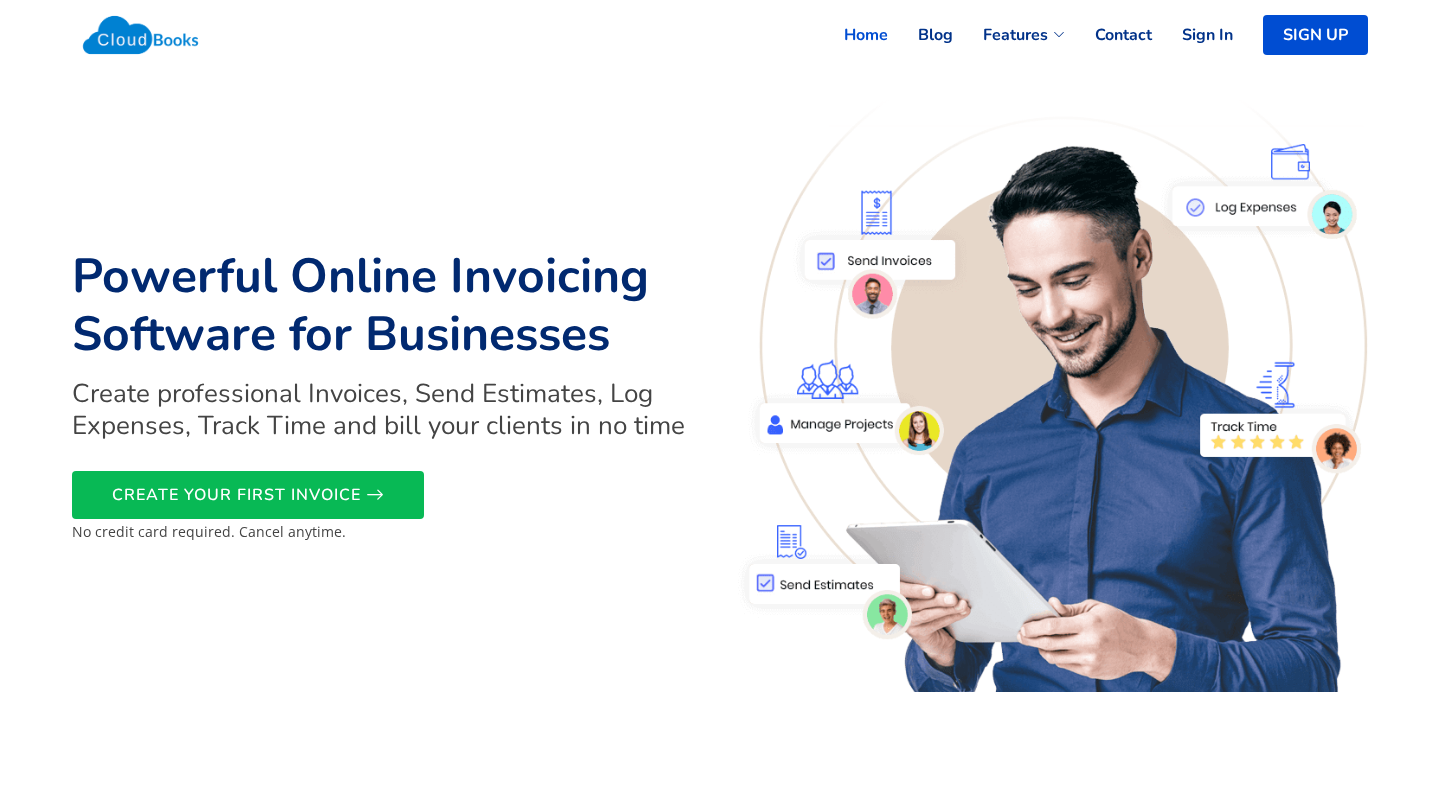 scroll, scrollTop: 0, scrollLeft: 0, axis: both 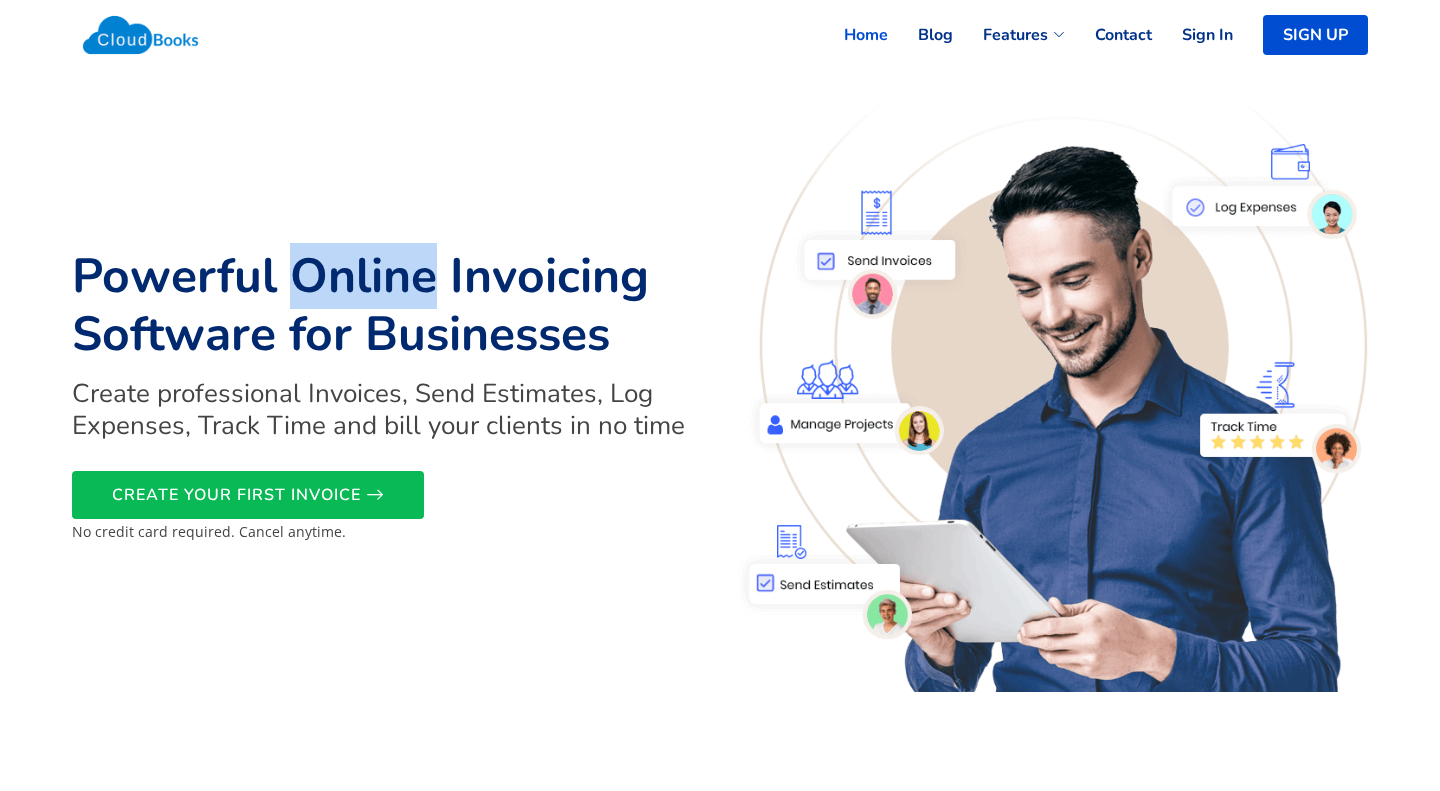 click on "Powerful Online Invoicing Software for Businesses" at bounding box center (390, 305) 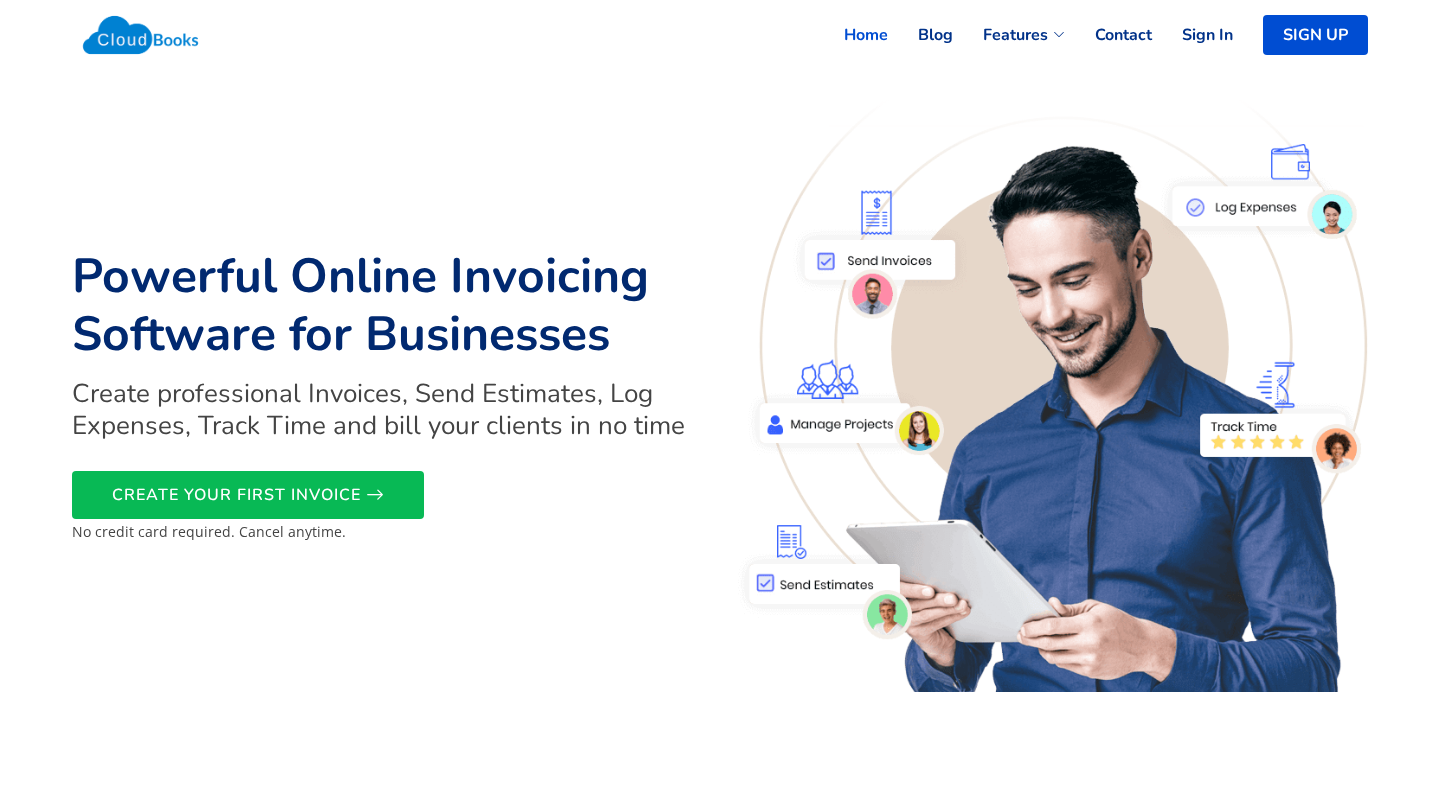 click on "Powerful Online Invoicing Software for Businesses" at bounding box center (390, 305) 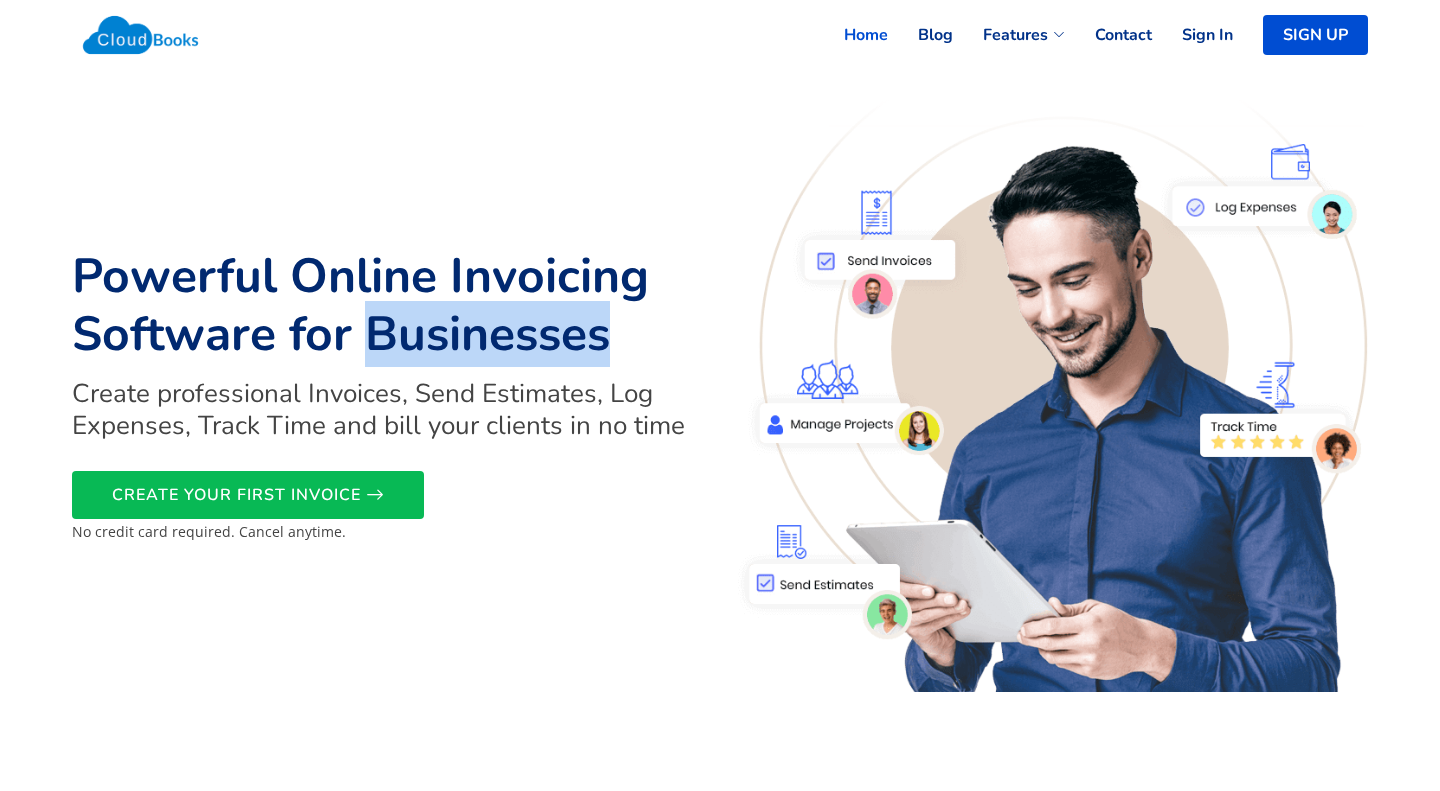 click on "Powerful Online Invoicing Software for Businesses" at bounding box center (390, 305) 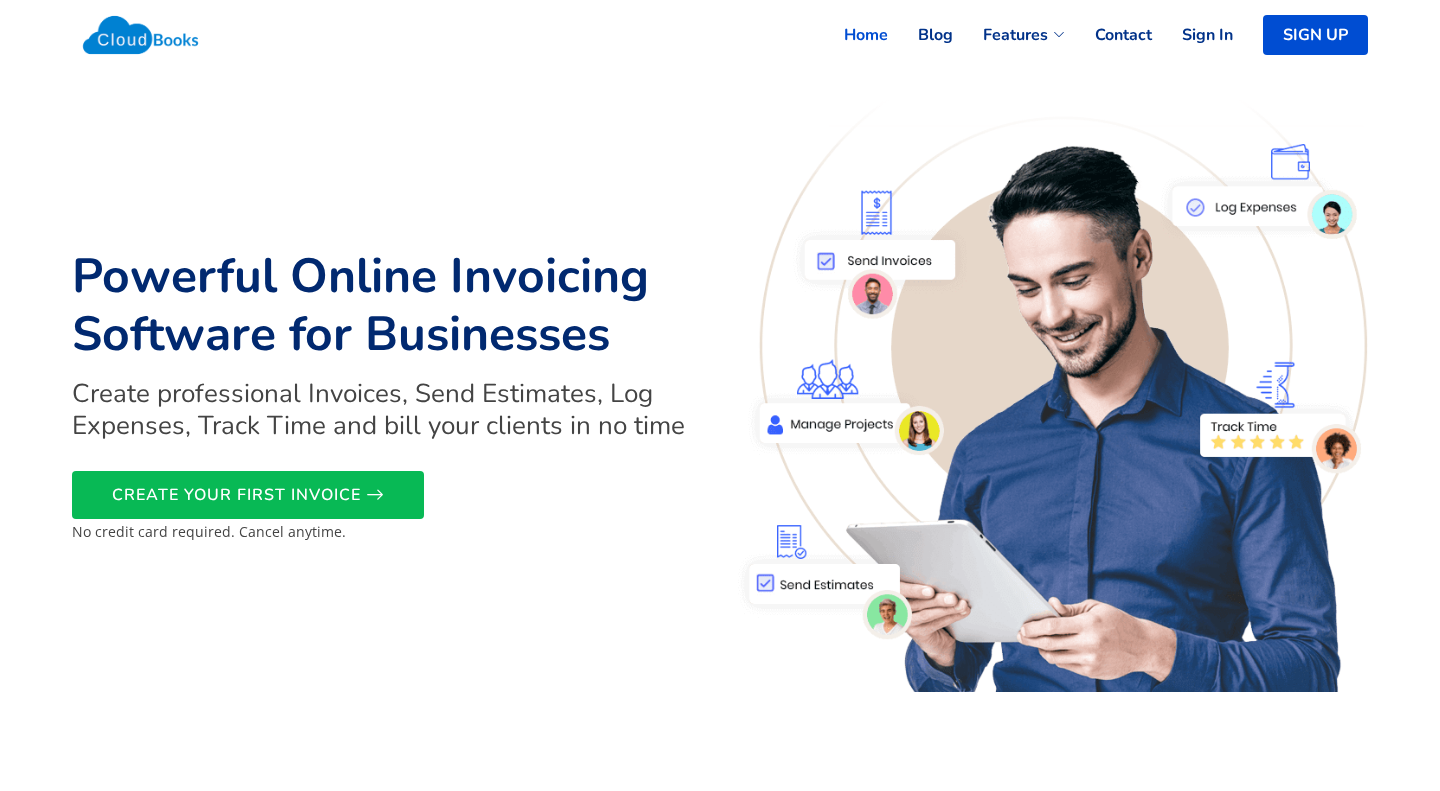 click on "Powerful Online Invoicing Software for Businesses" at bounding box center [390, 305] 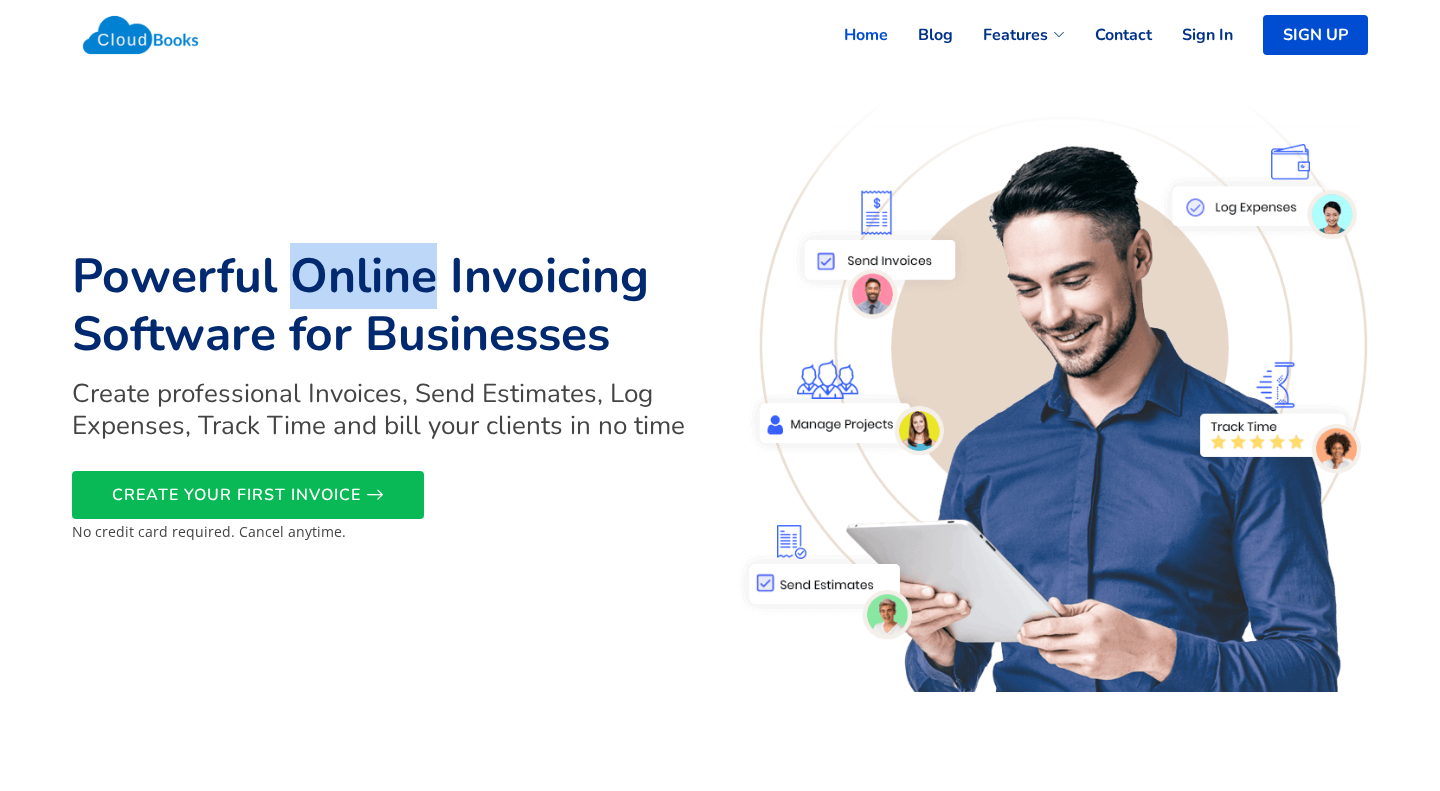 click on "Powerful Online Invoicing Software for Businesses" at bounding box center [390, 305] 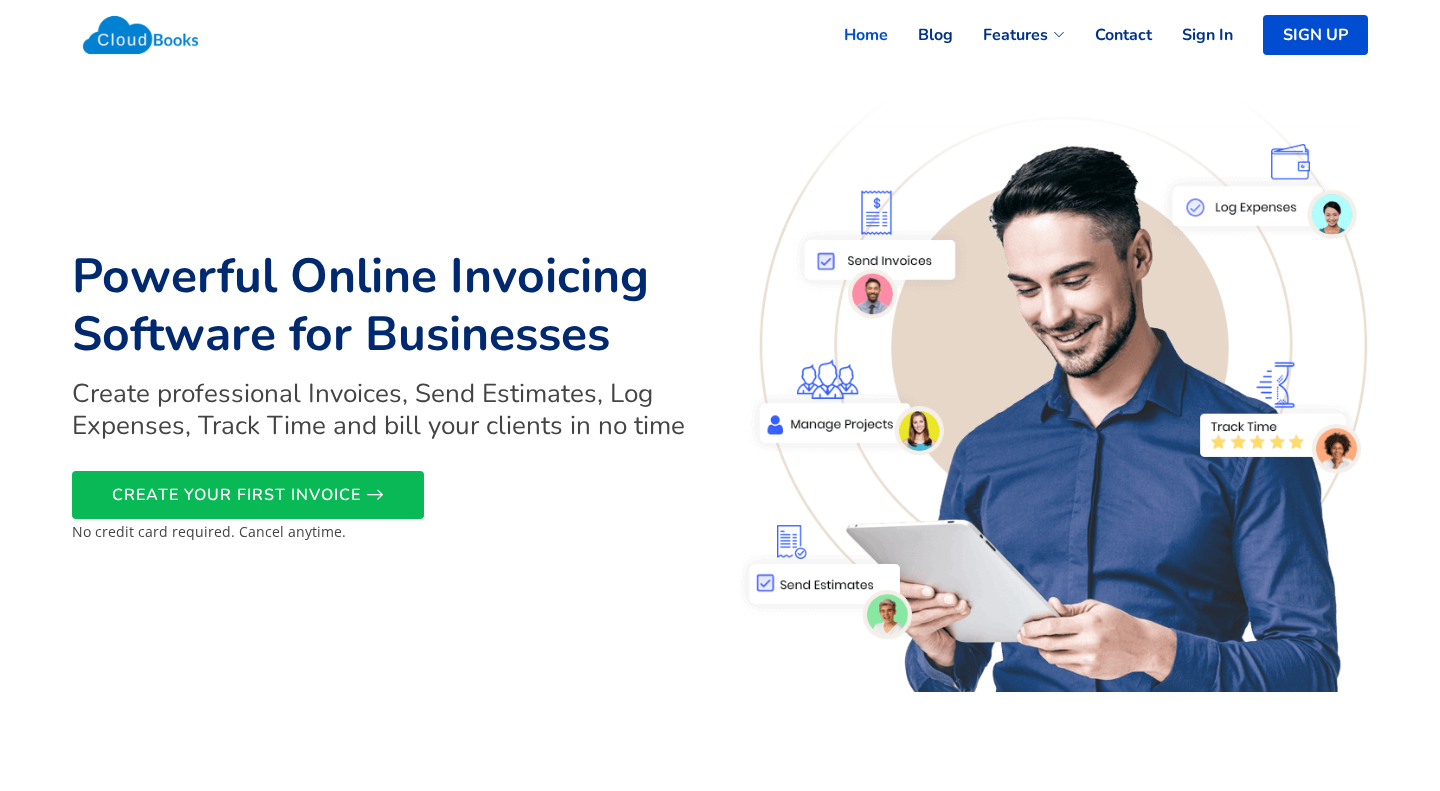 click on "Powerful Online Invoicing Software for Businesses" at bounding box center (390, 305) 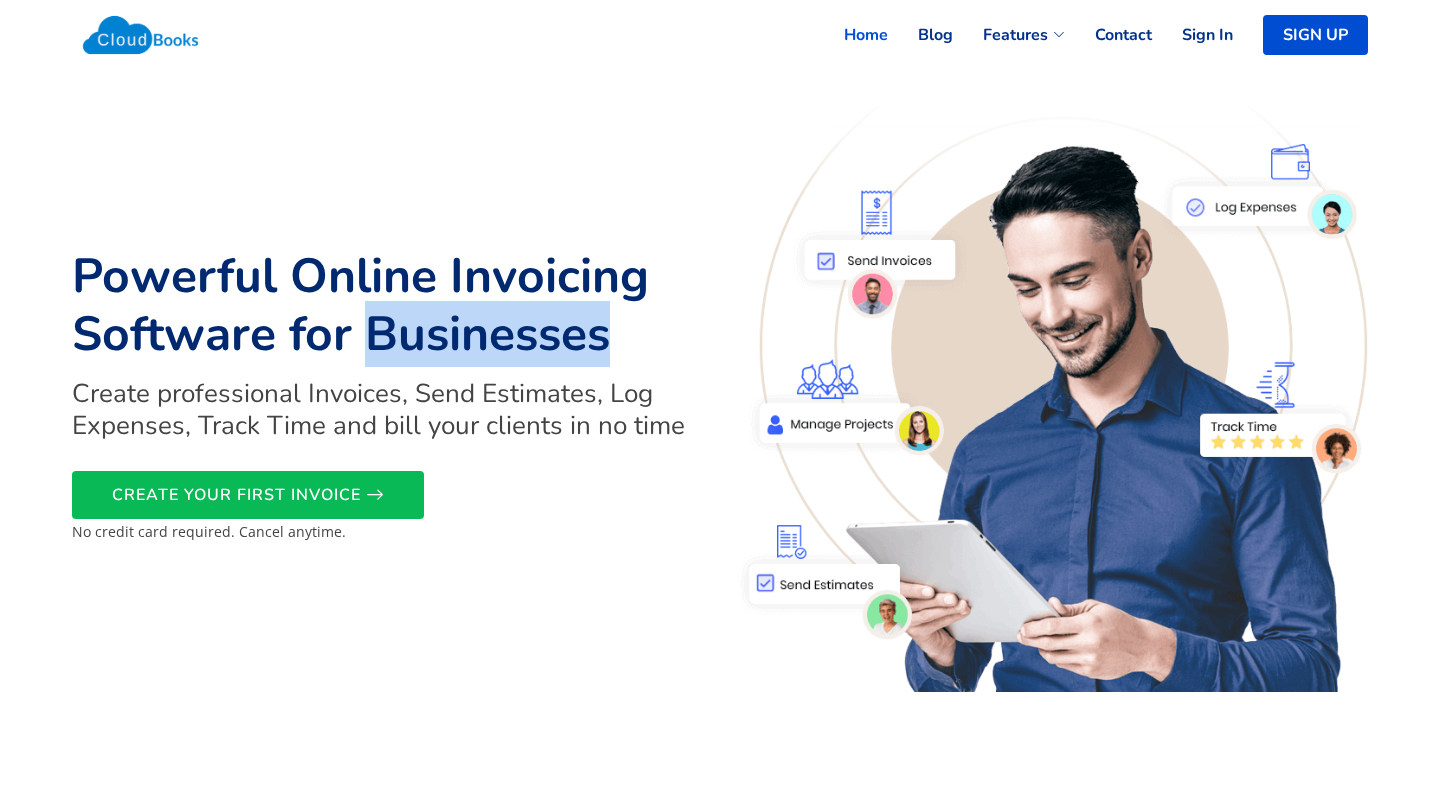 click on "Powerful Online Invoicing Software for Businesses" at bounding box center (390, 305) 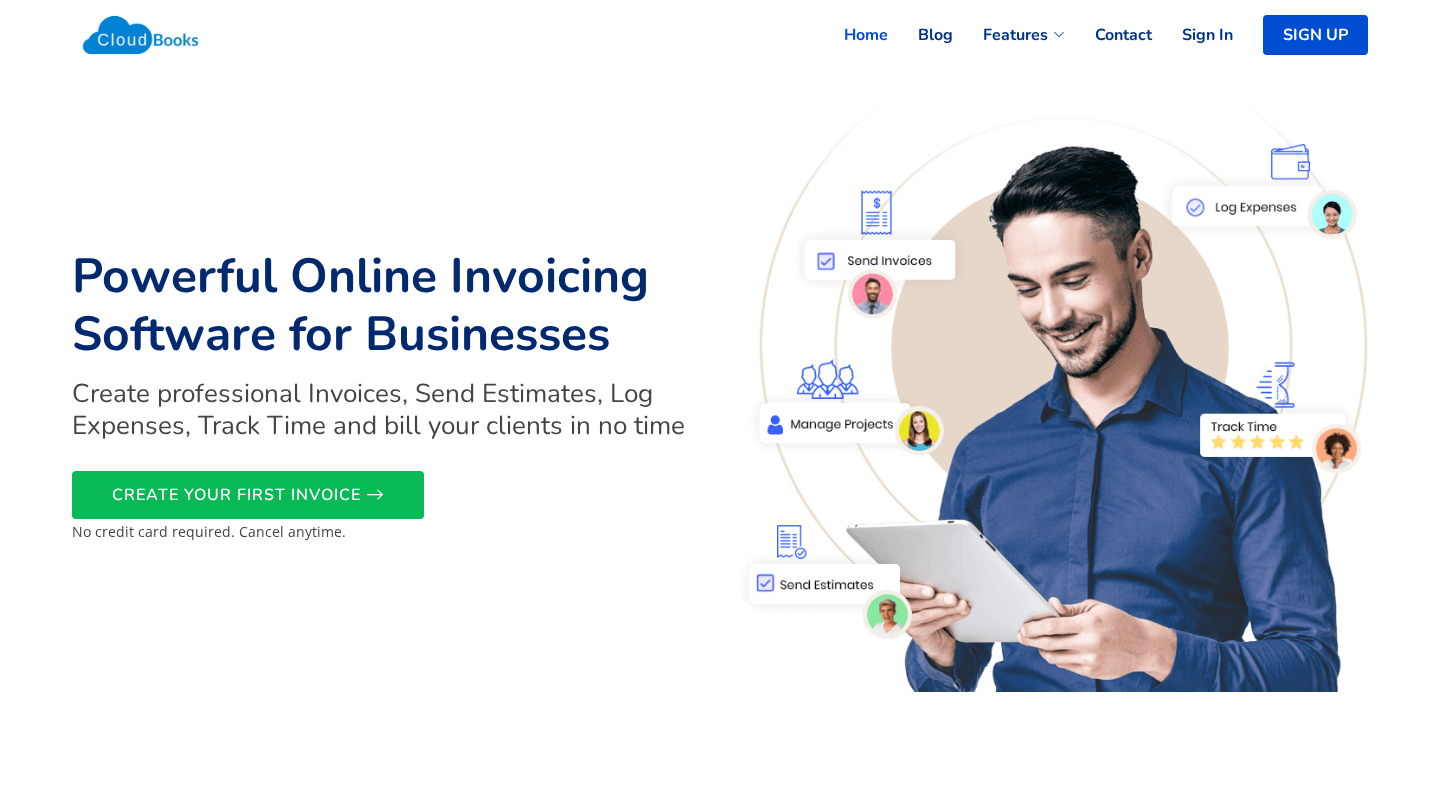 click on "Powerful Online Invoicing Software for Businesses" at bounding box center [390, 305] 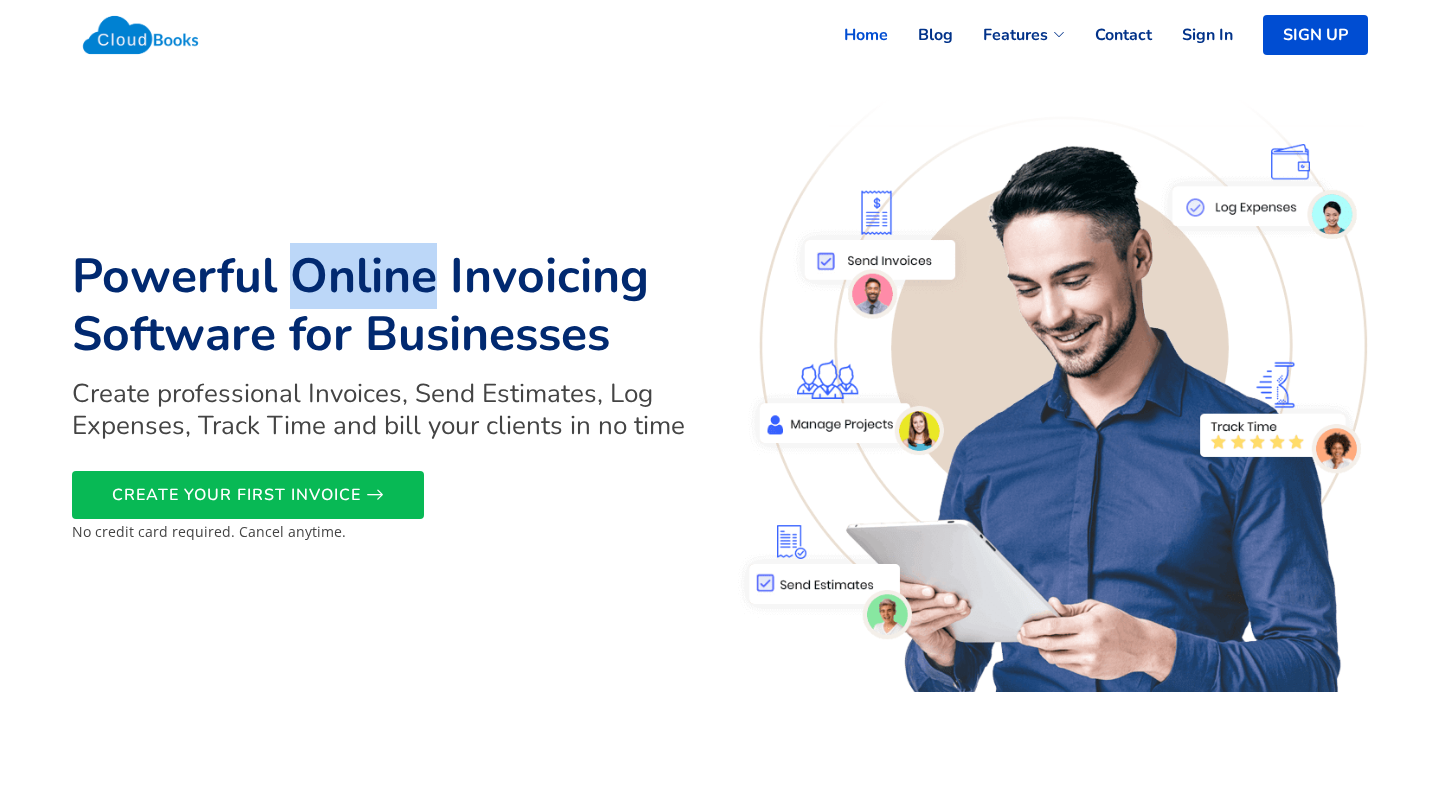 click on "Powerful Online Invoicing Software for Businesses" at bounding box center (390, 305) 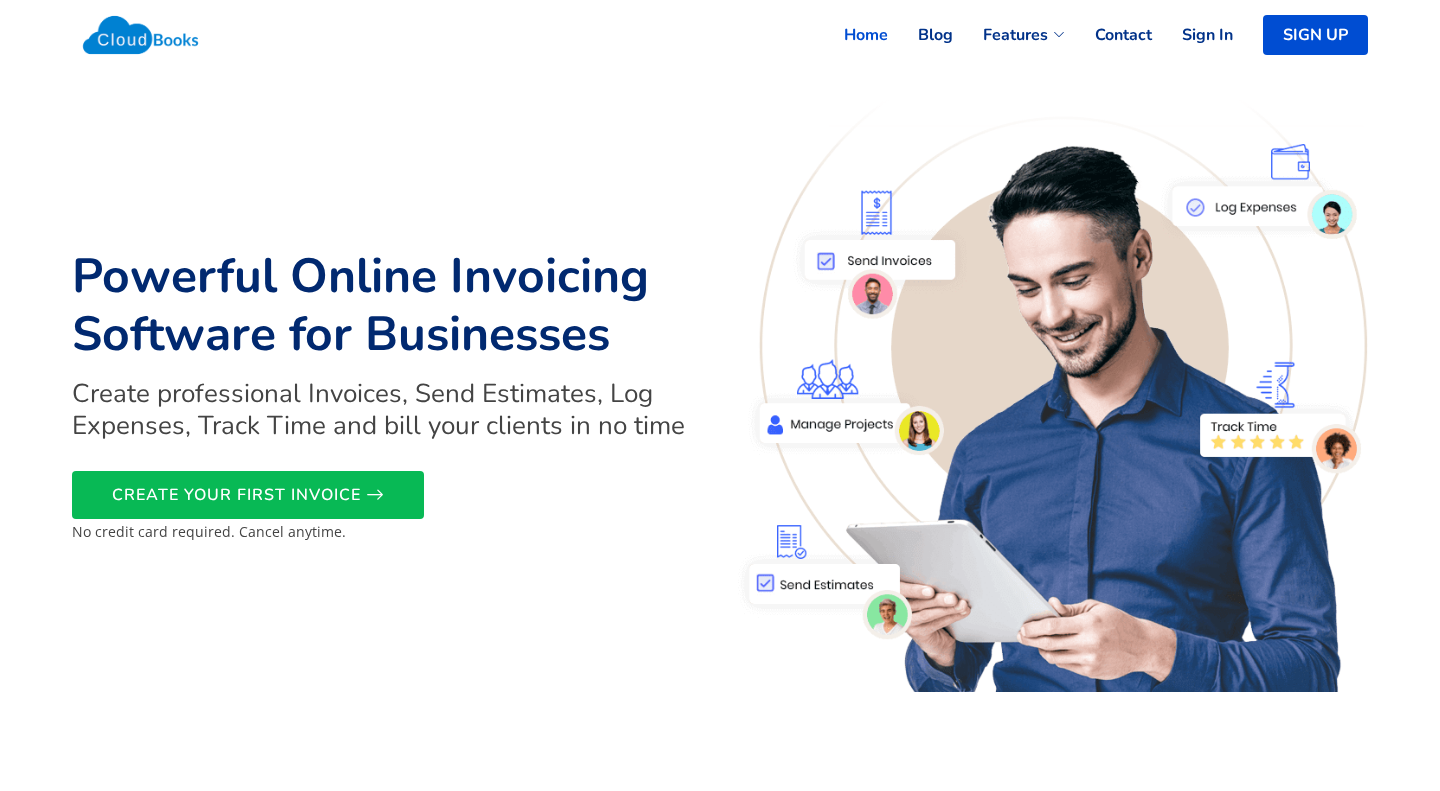 click on "Powerful Online Invoicing Software for Businesses" at bounding box center [390, 305] 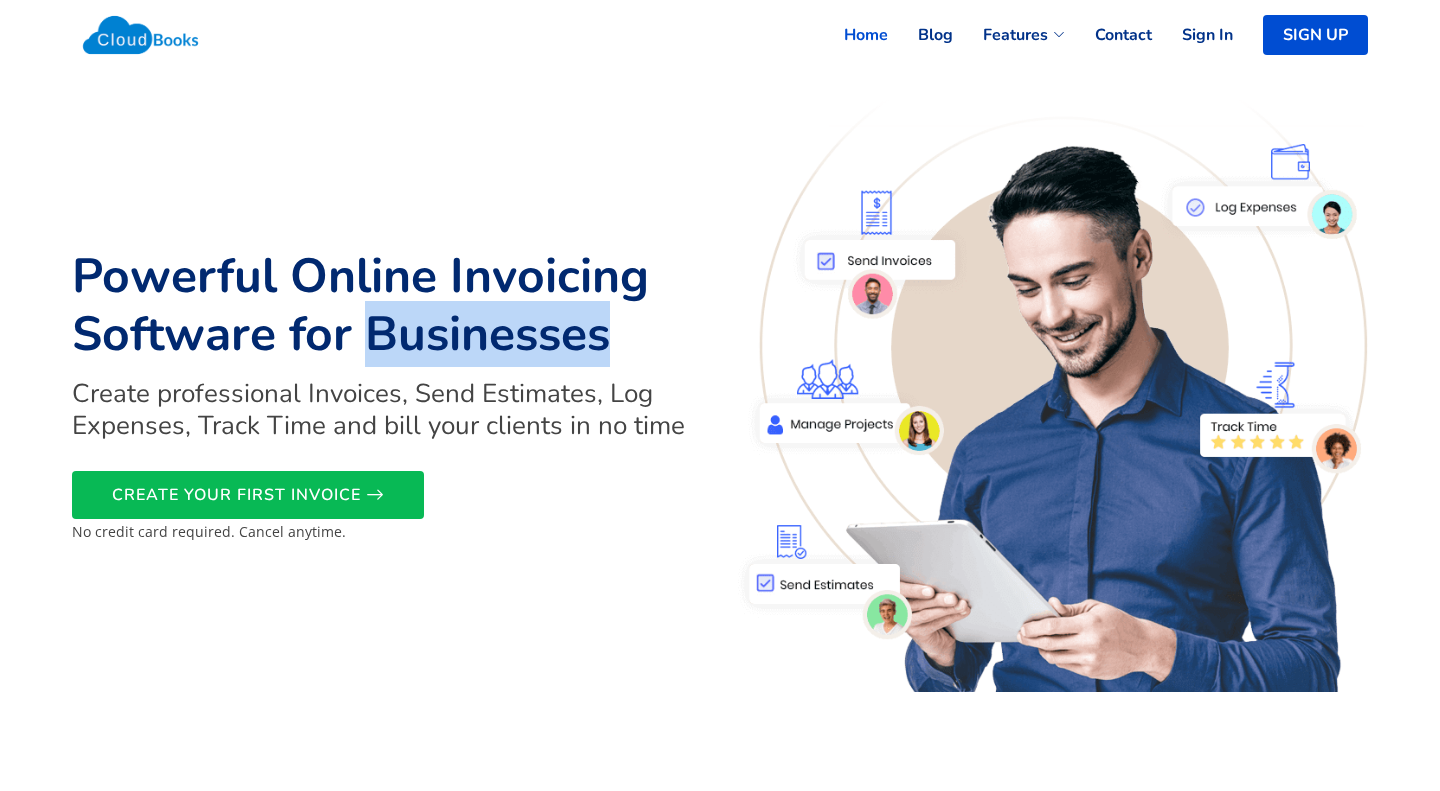 click on "Powerful Online Invoicing Software for Businesses" at bounding box center [390, 305] 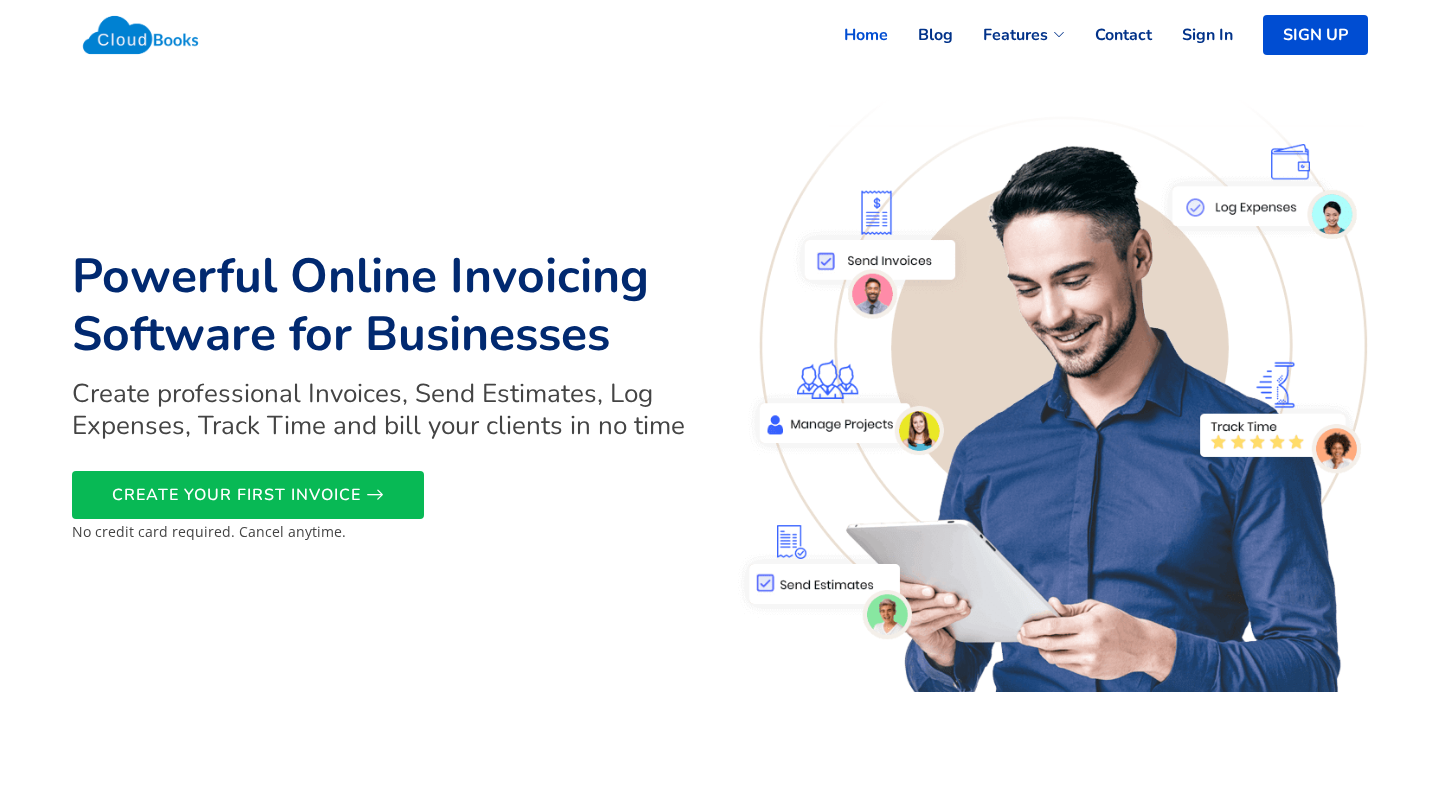 click on "Powerful Online Invoicing Software for Businesses" at bounding box center [390, 305] 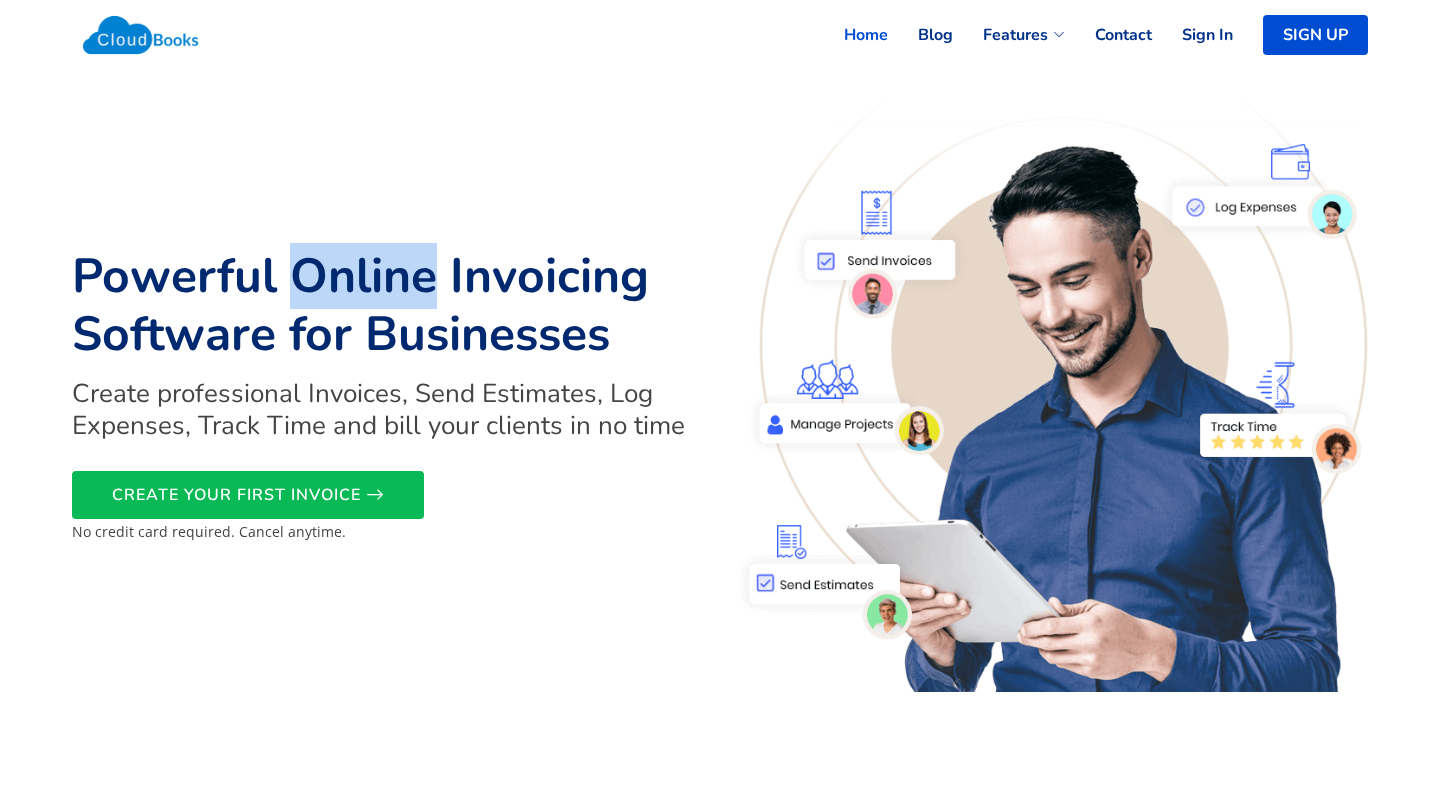 click on "Powerful Online Invoicing Software for Businesses" at bounding box center (390, 305) 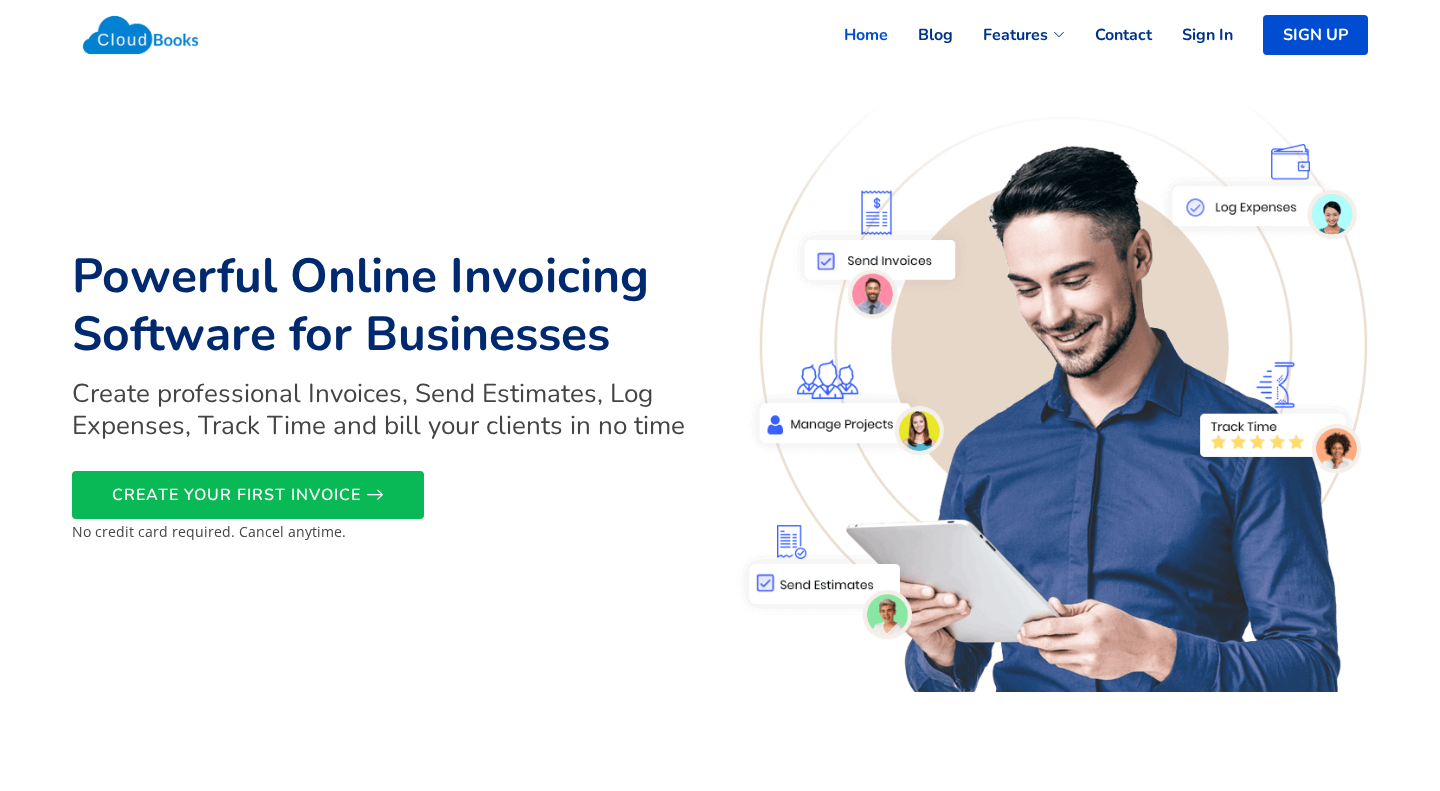 click on "Powerful Online Invoicing Software for Businesses" at bounding box center (390, 305) 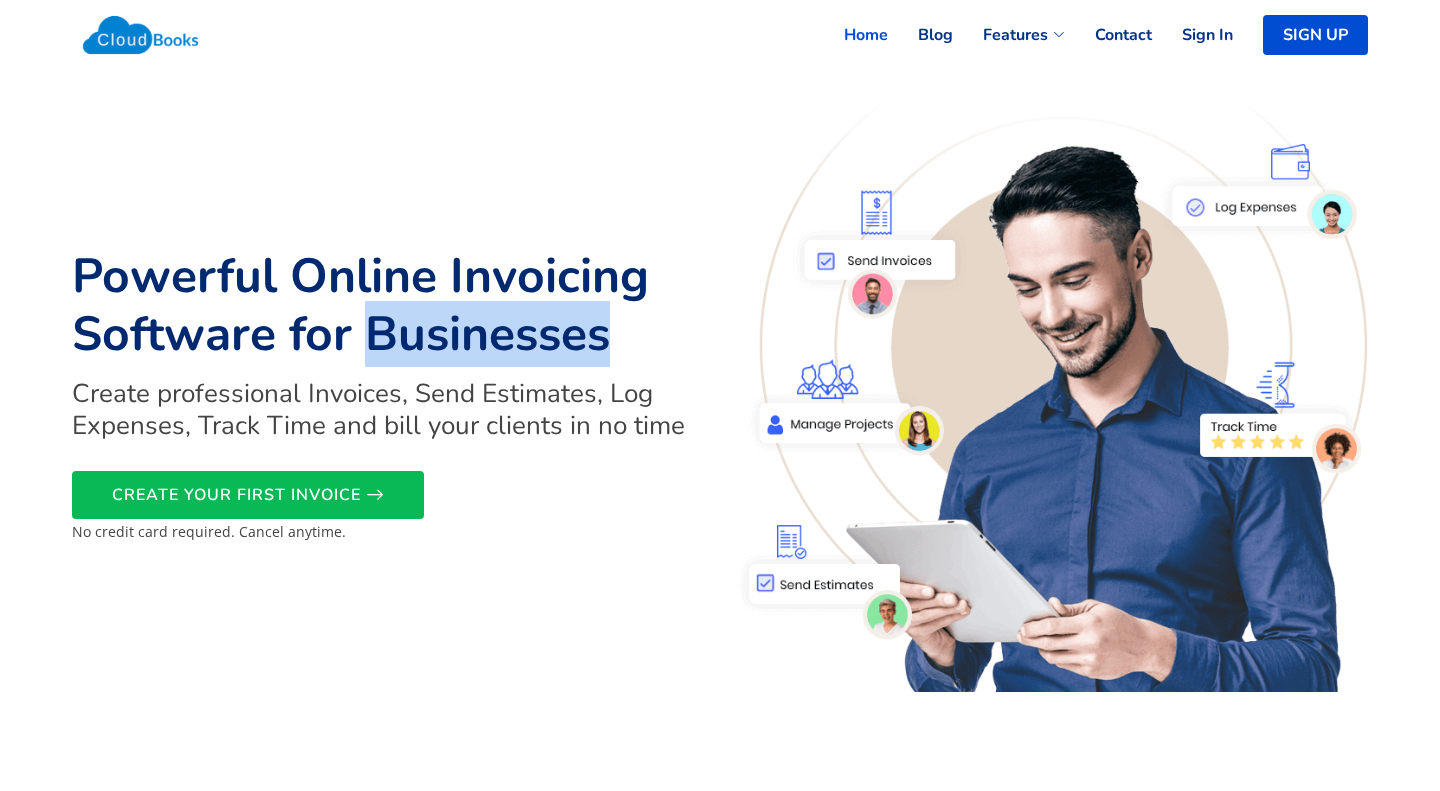 click on "Powerful Online Invoicing Software for Businesses" at bounding box center [390, 305] 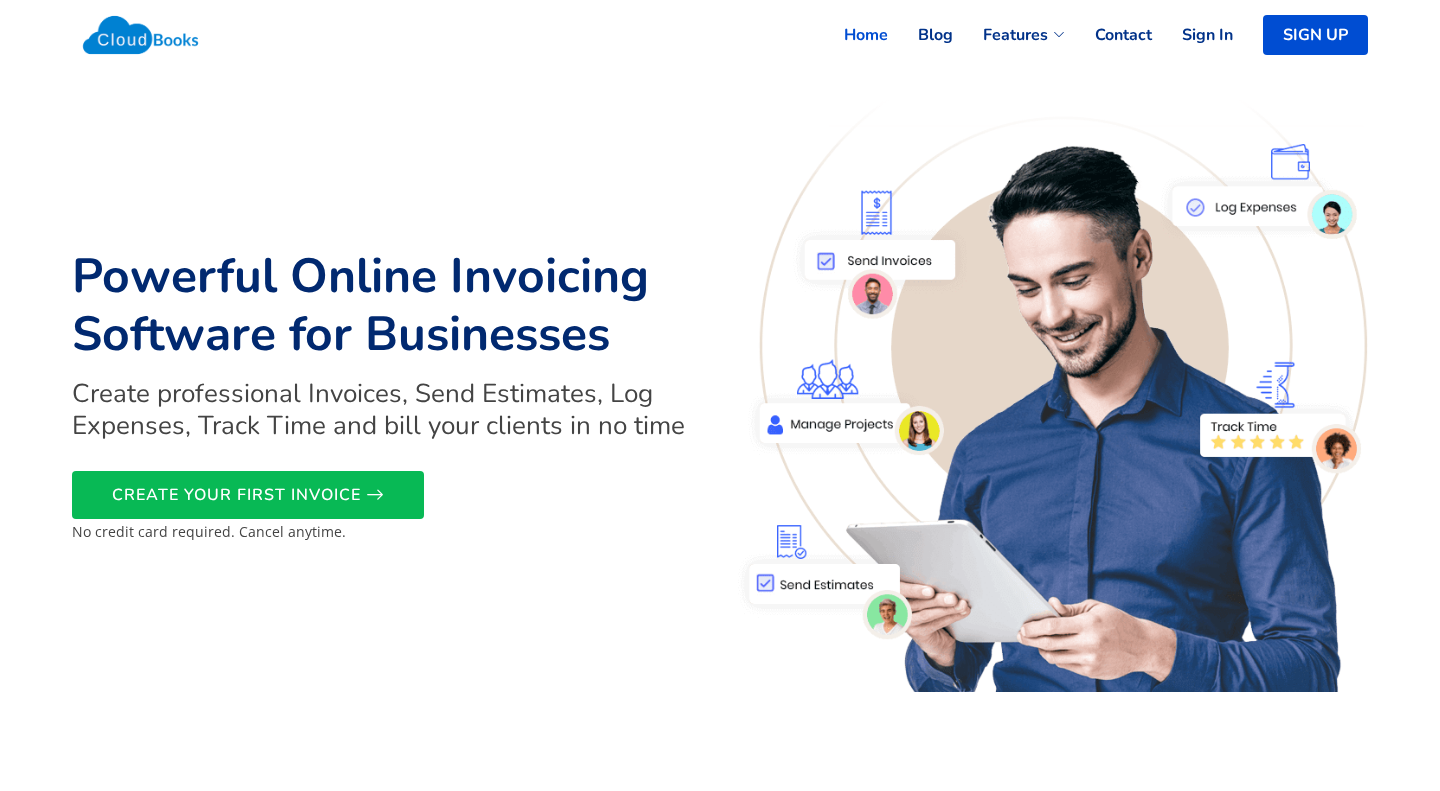 click on "Powerful Online Invoicing Software for Businesses" at bounding box center (390, 305) 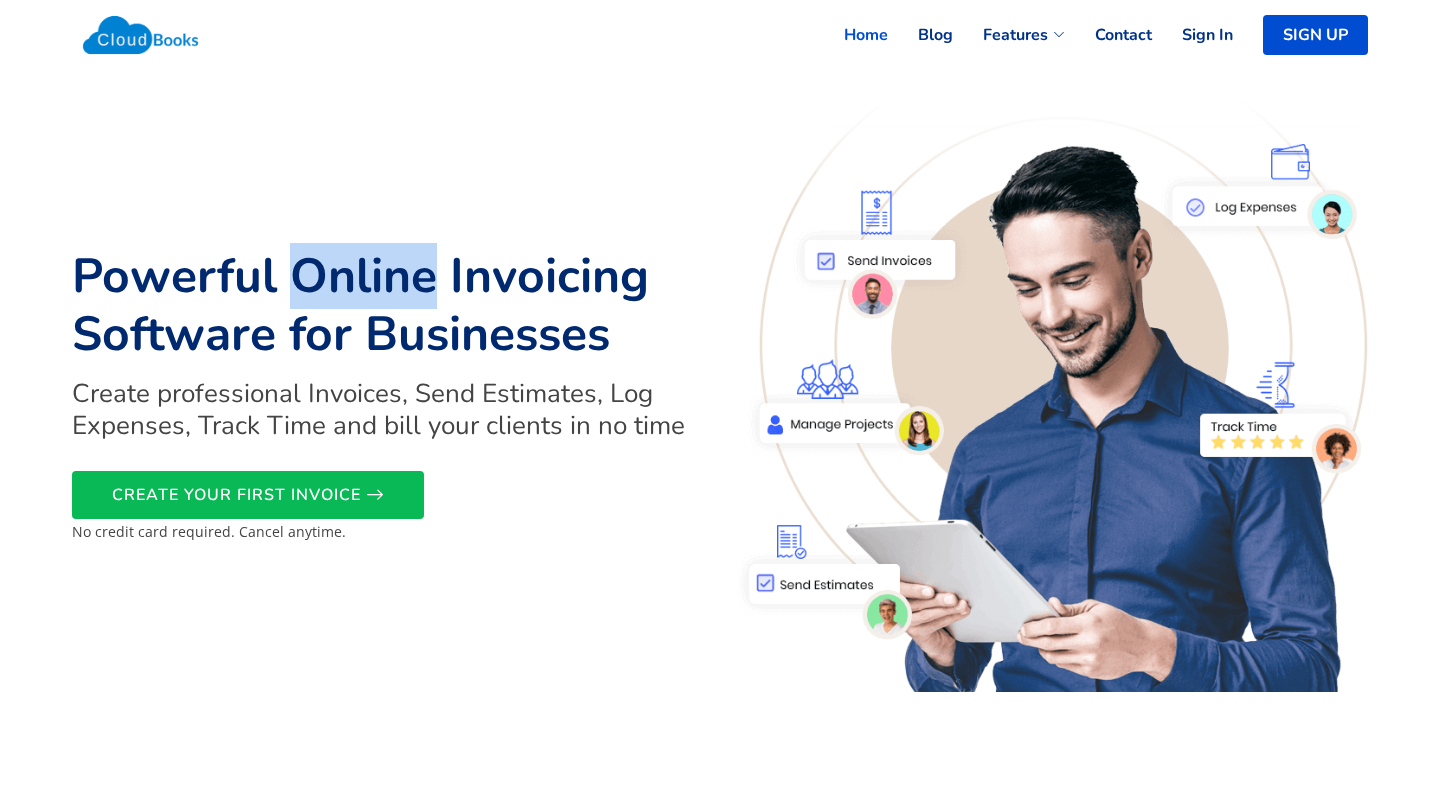 click on "Powerful Online Invoicing Software for Businesses" at bounding box center (390, 305) 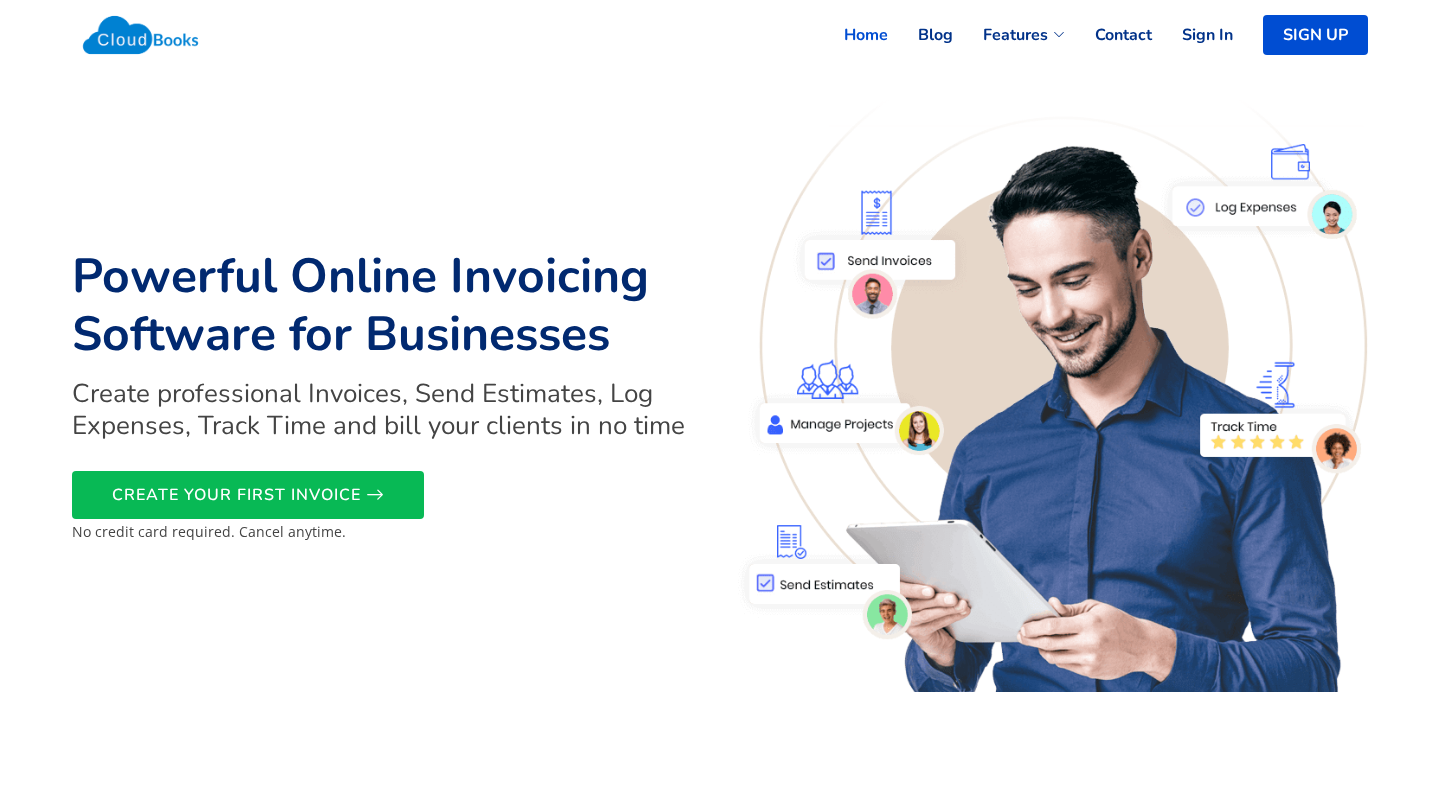 click on "Powerful Online Invoicing Software for Businesses" at bounding box center [390, 305] 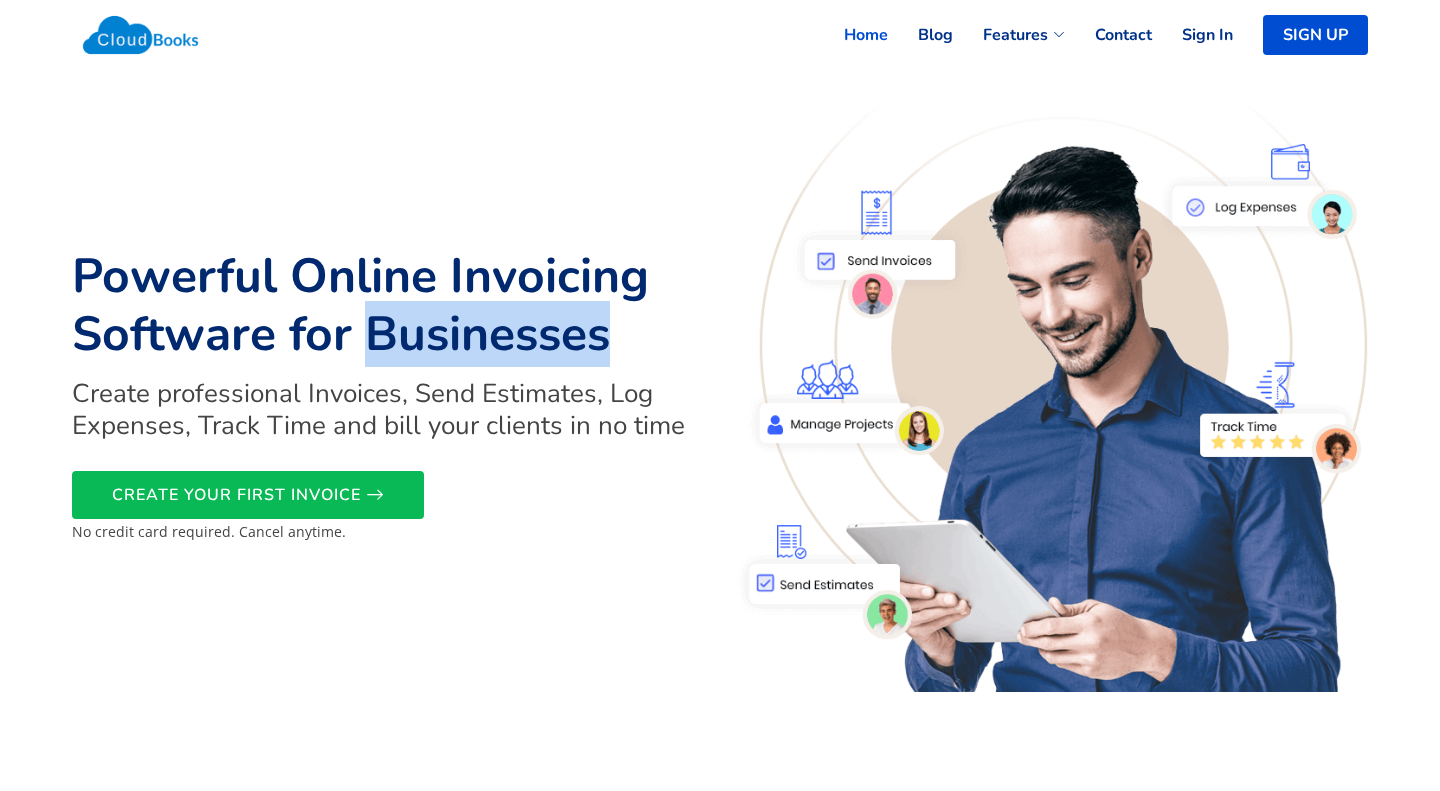 click on "Powerful Online Invoicing Software for Businesses" at bounding box center [390, 305] 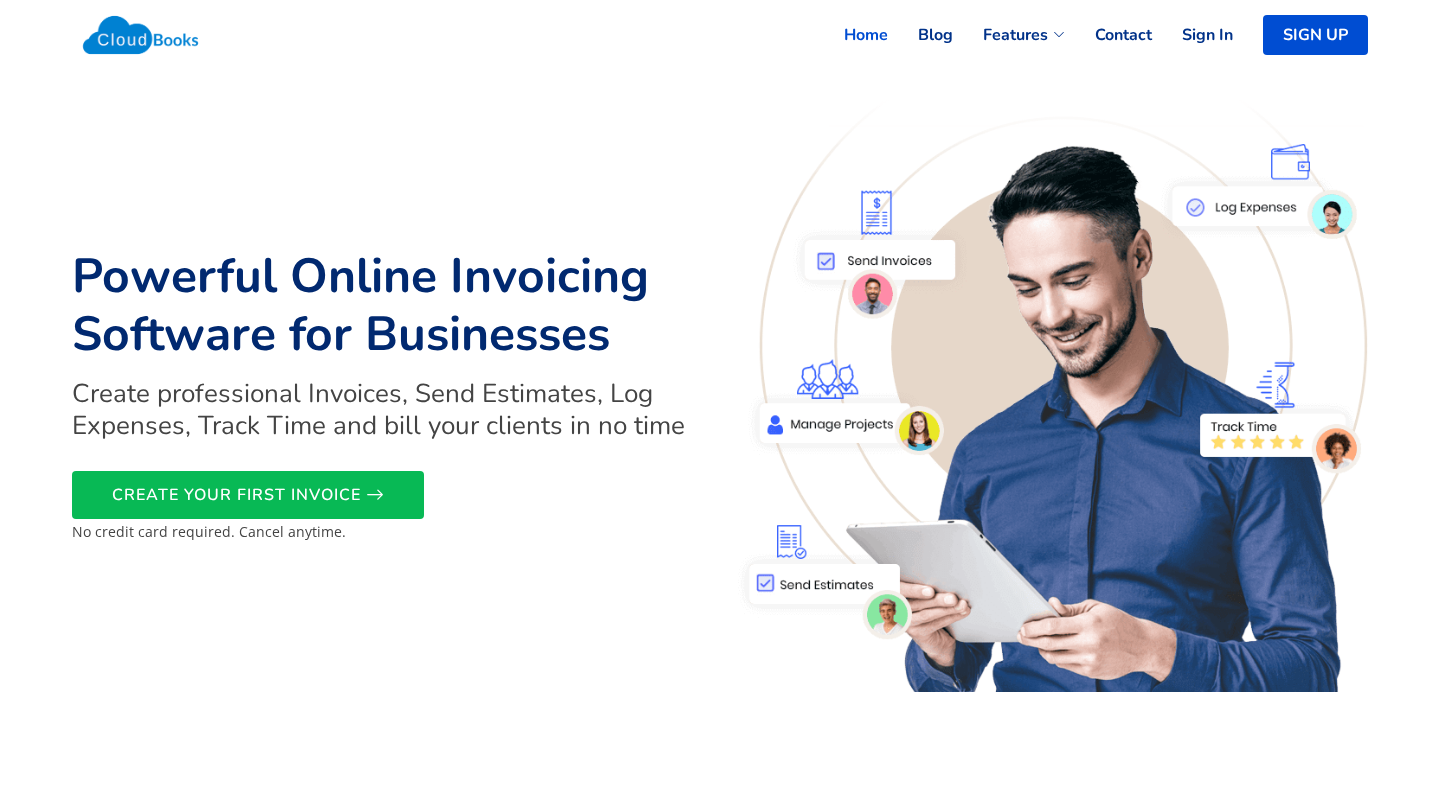click on "Powerful Online Invoicing Software for Businesses" at bounding box center [390, 305] 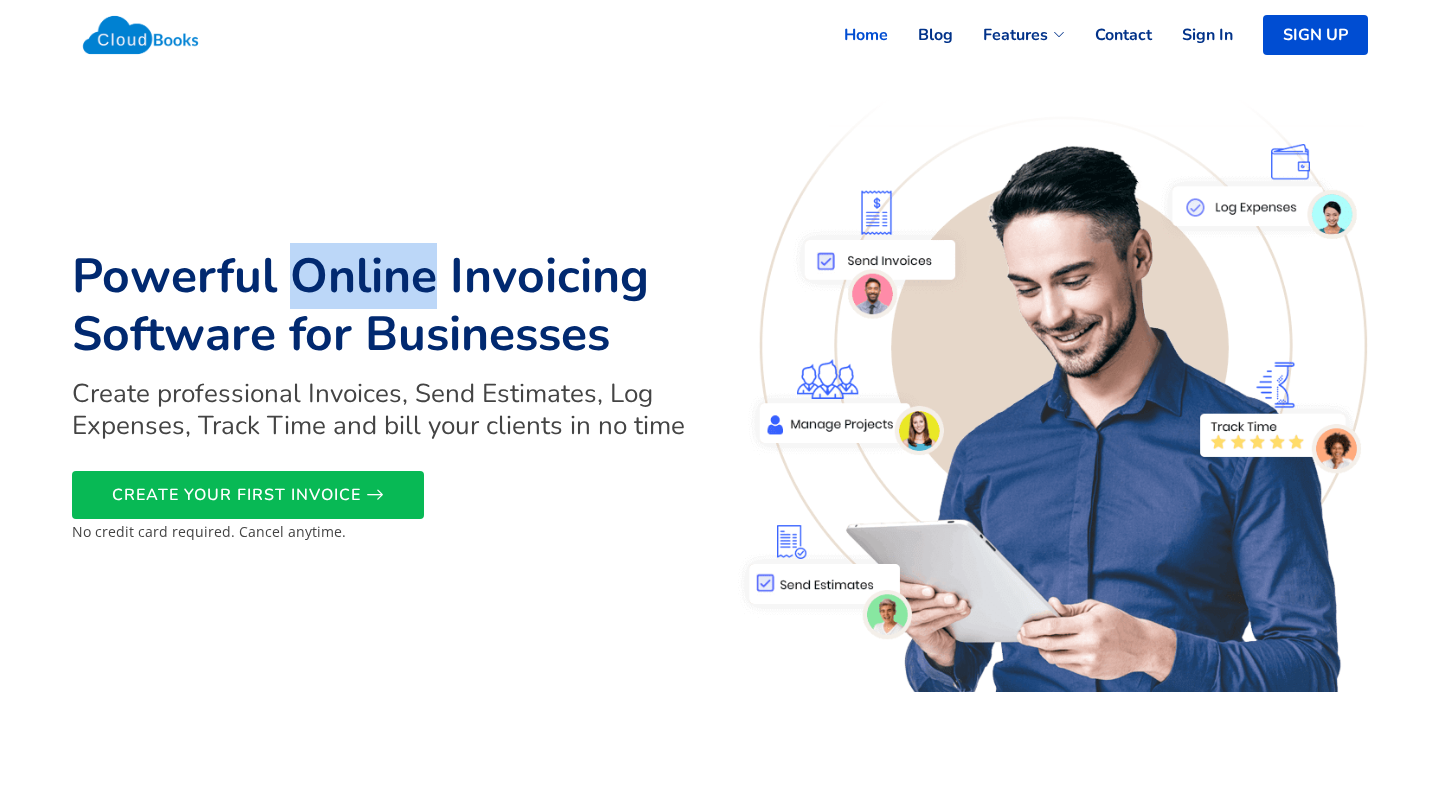 click on "Powerful Online Invoicing Software for Businesses" at bounding box center (390, 305) 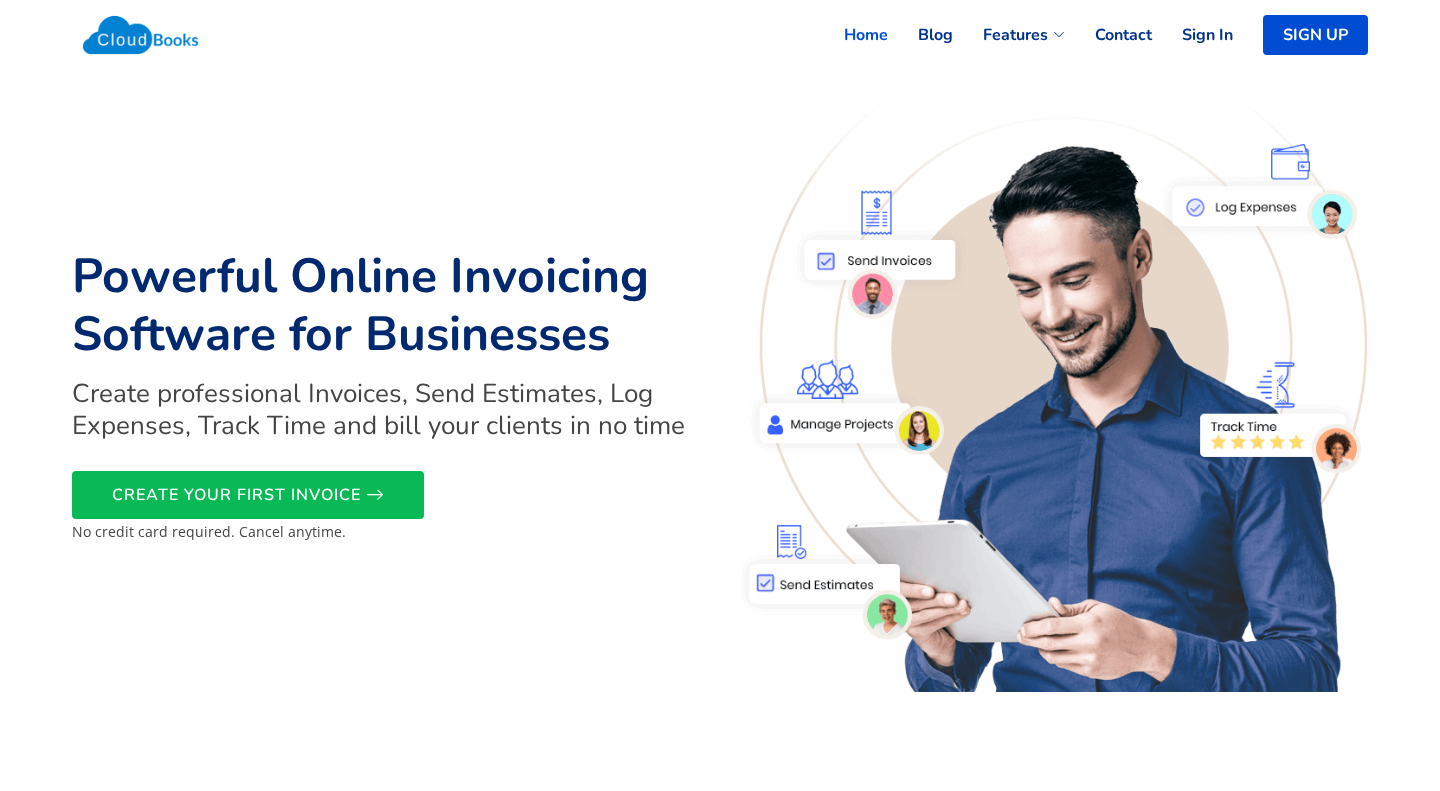 click on "Powerful Online Invoicing Software for Businesses" at bounding box center [390, 305] 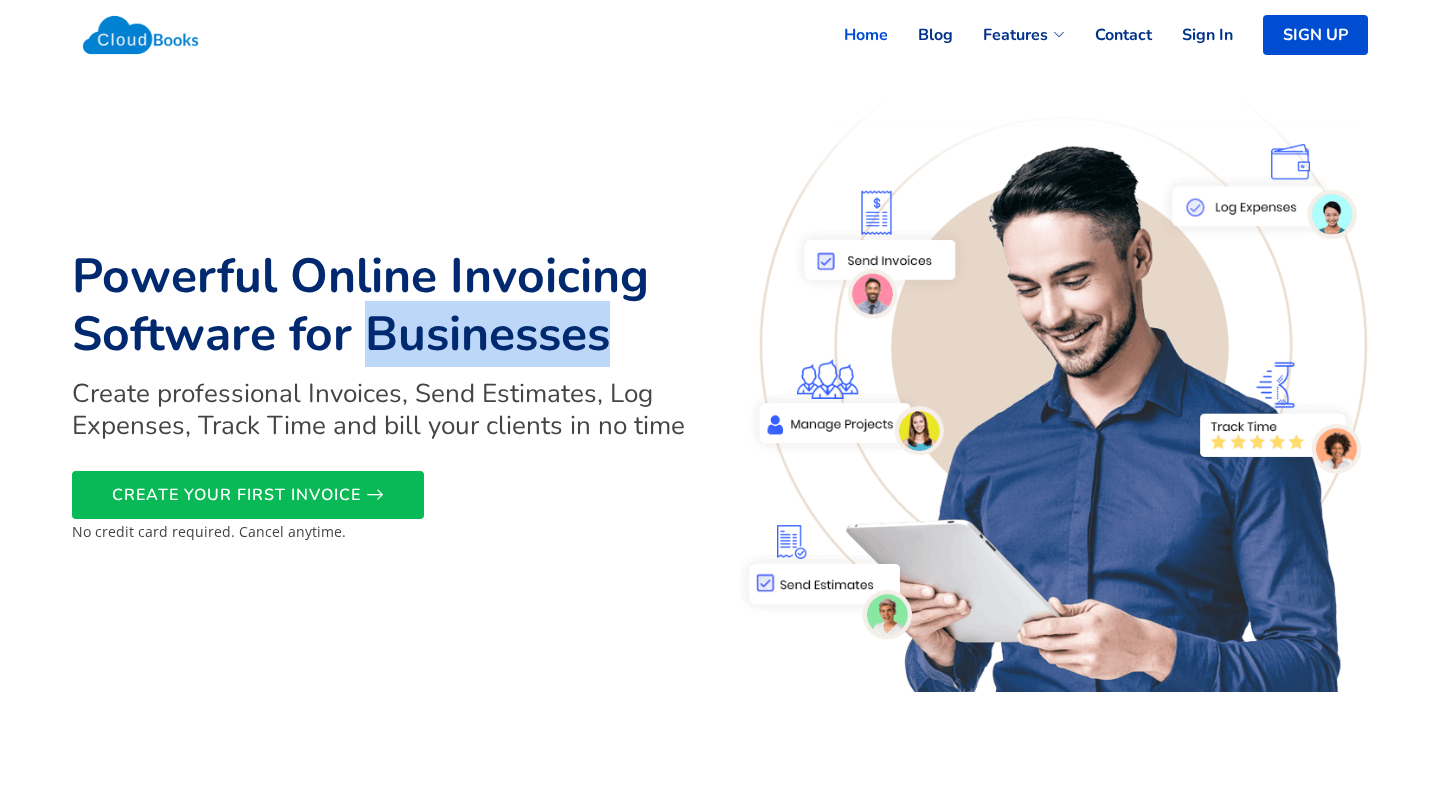 click on "Powerful Online Invoicing Software for Businesses" at bounding box center [390, 305] 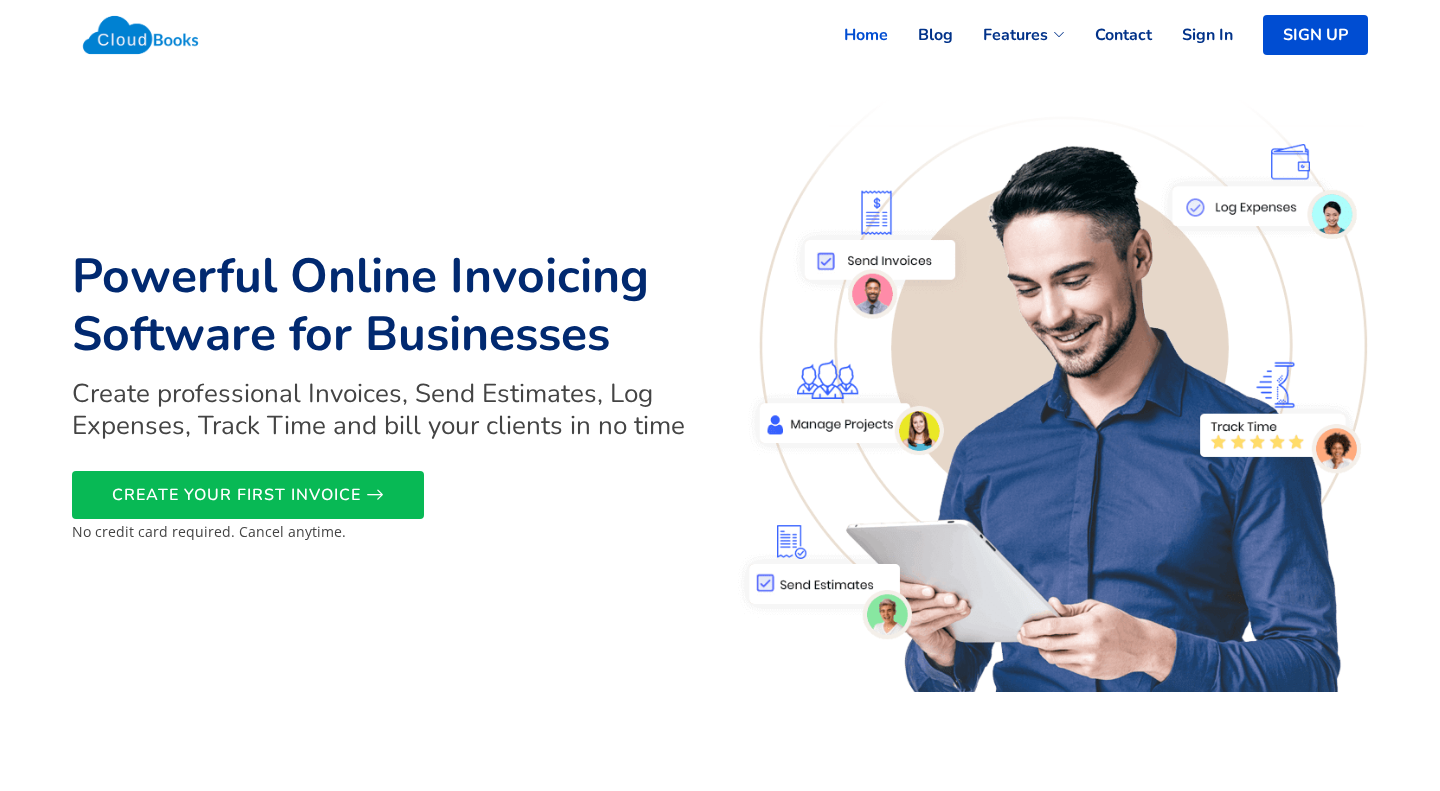 click on "Powerful Online Invoicing Software for Businesses" at bounding box center [390, 305] 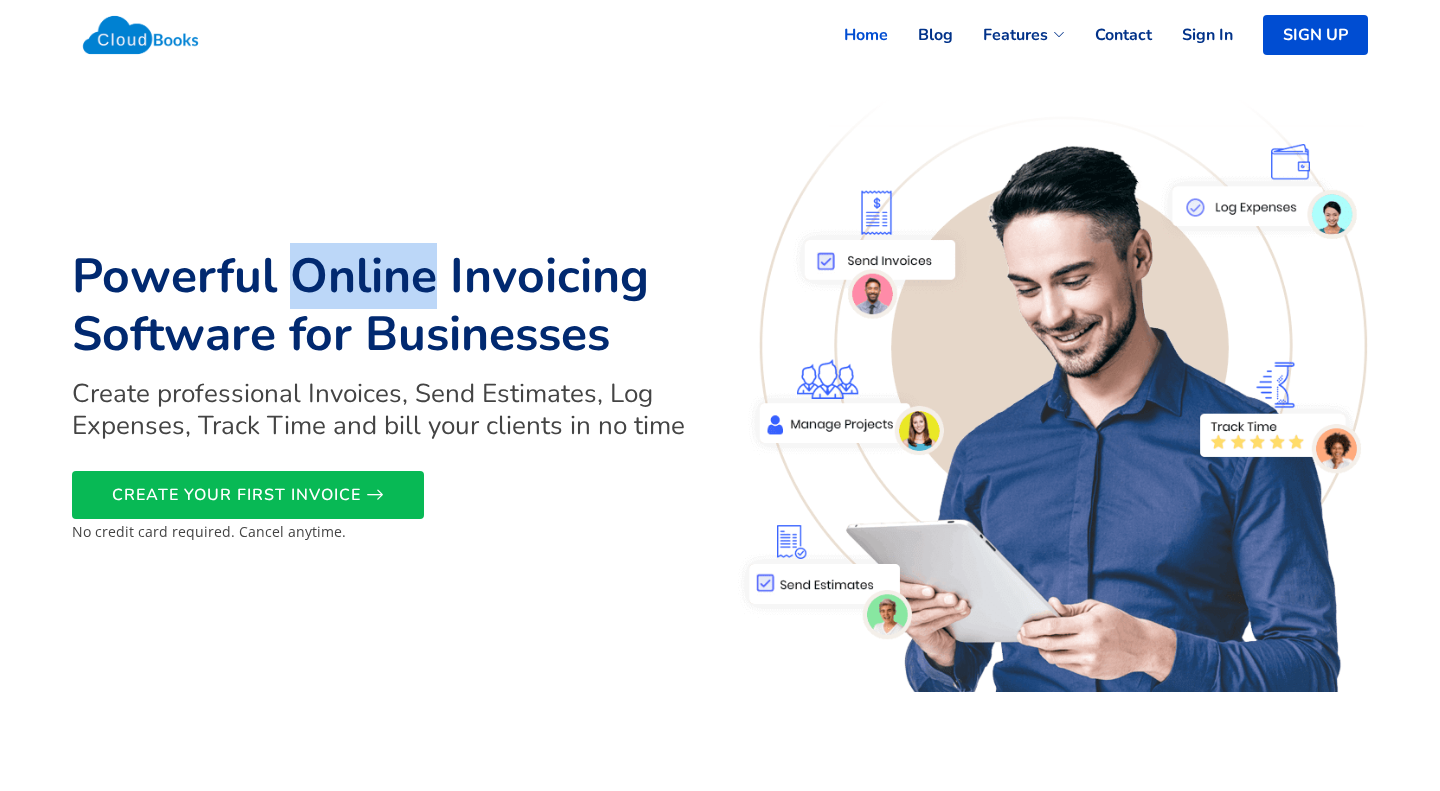 click on "Powerful Online Invoicing Software for Businesses" at bounding box center (390, 305) 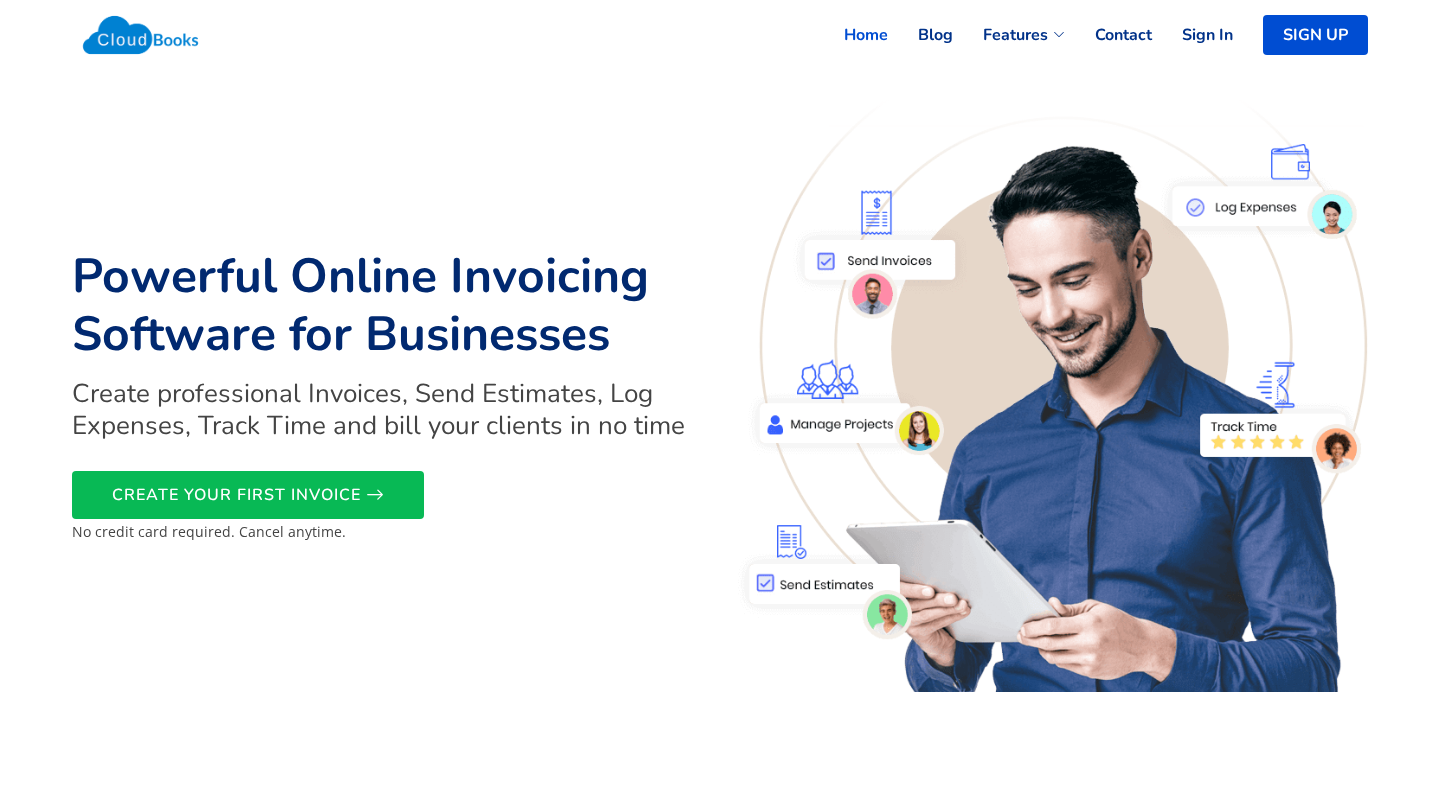 click on "Powerful Online Invoicing Software for Businesses" at bounding box center [390, 305] 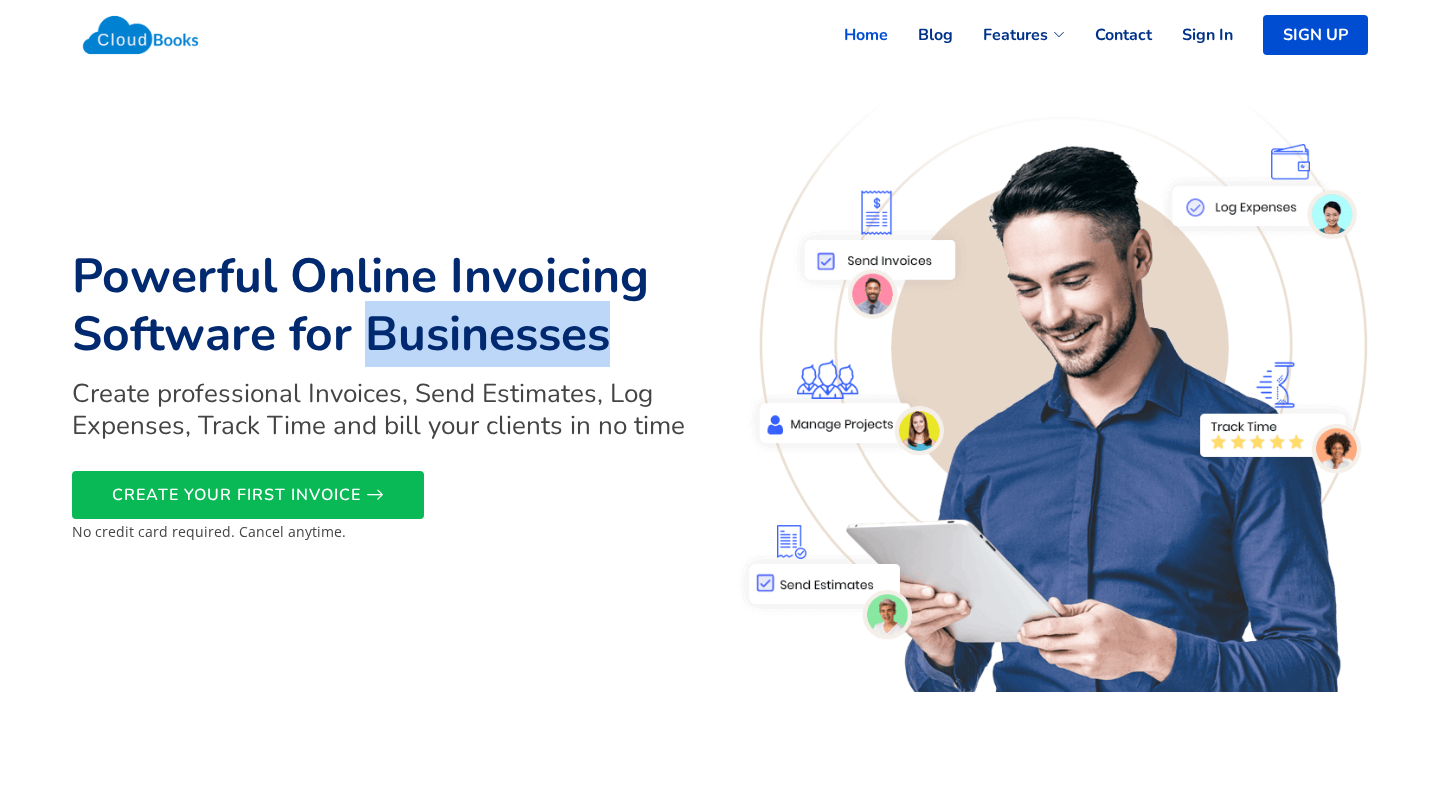 click on "Powerful Online Invoicing Software for Businesses" at bounding box center (390, 305) 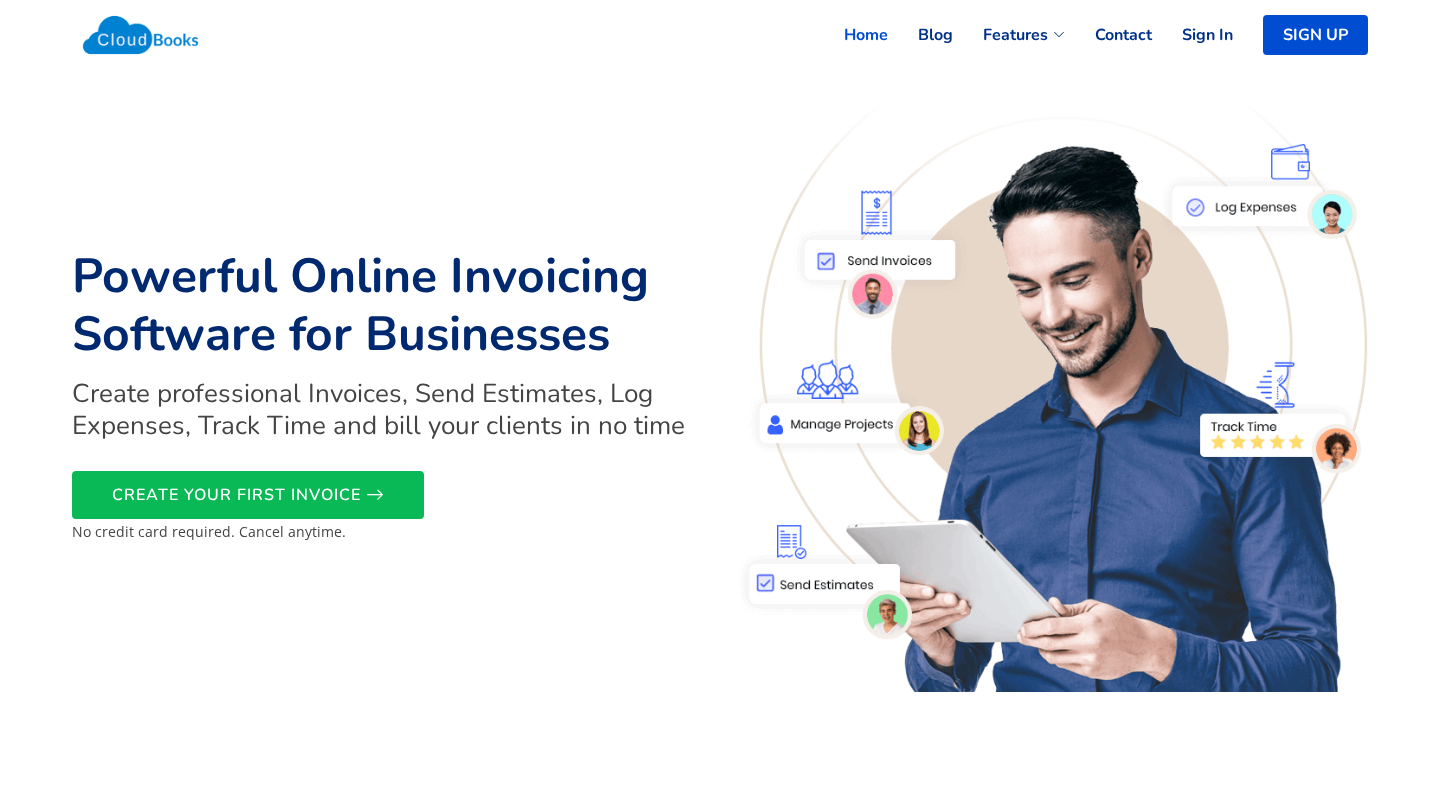 click on "Powerful Online Invoicing Software for Businesses" at bounding box center [390, 305] 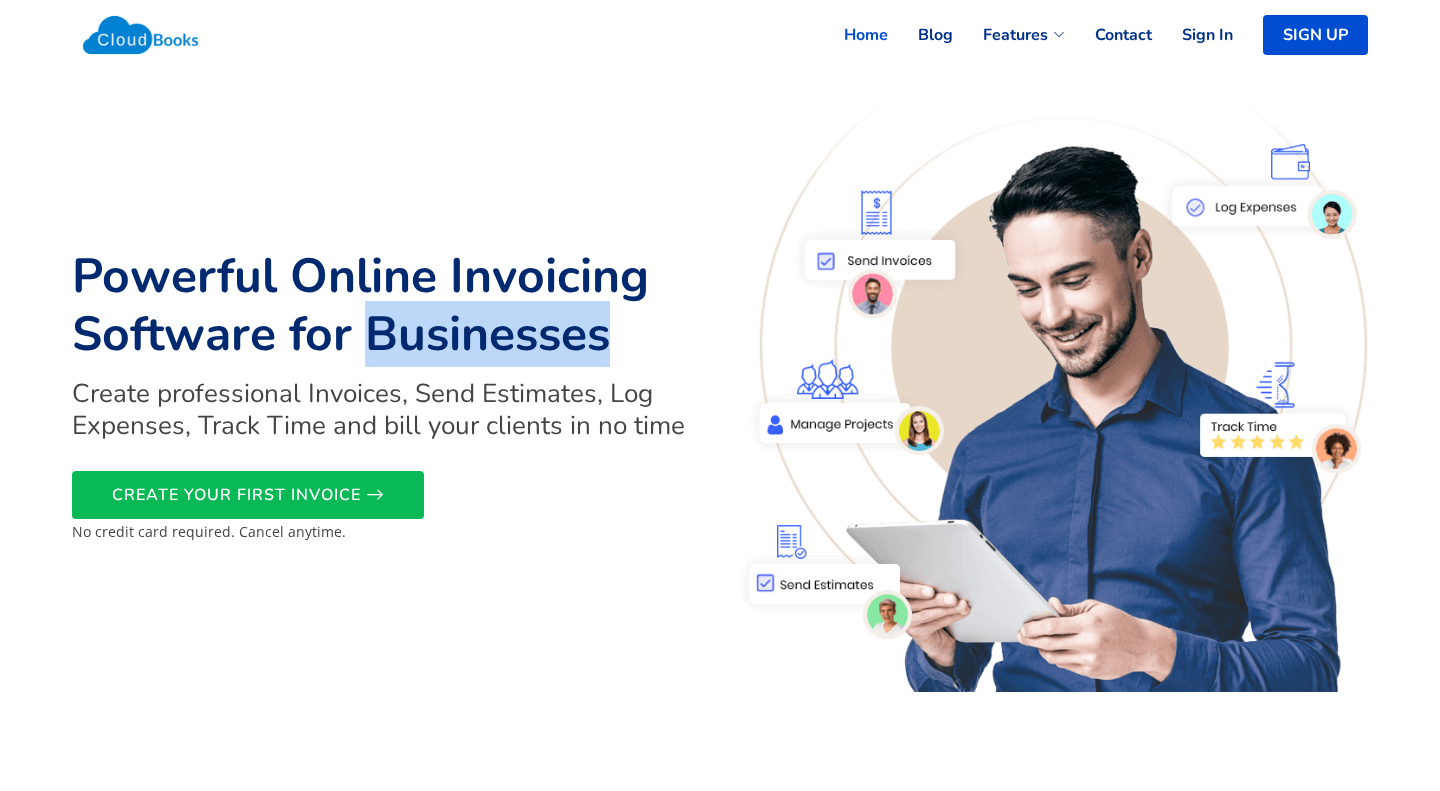 click on "Powerful Online Invoicing Software for Businesses" at bounding box center (390, 305) 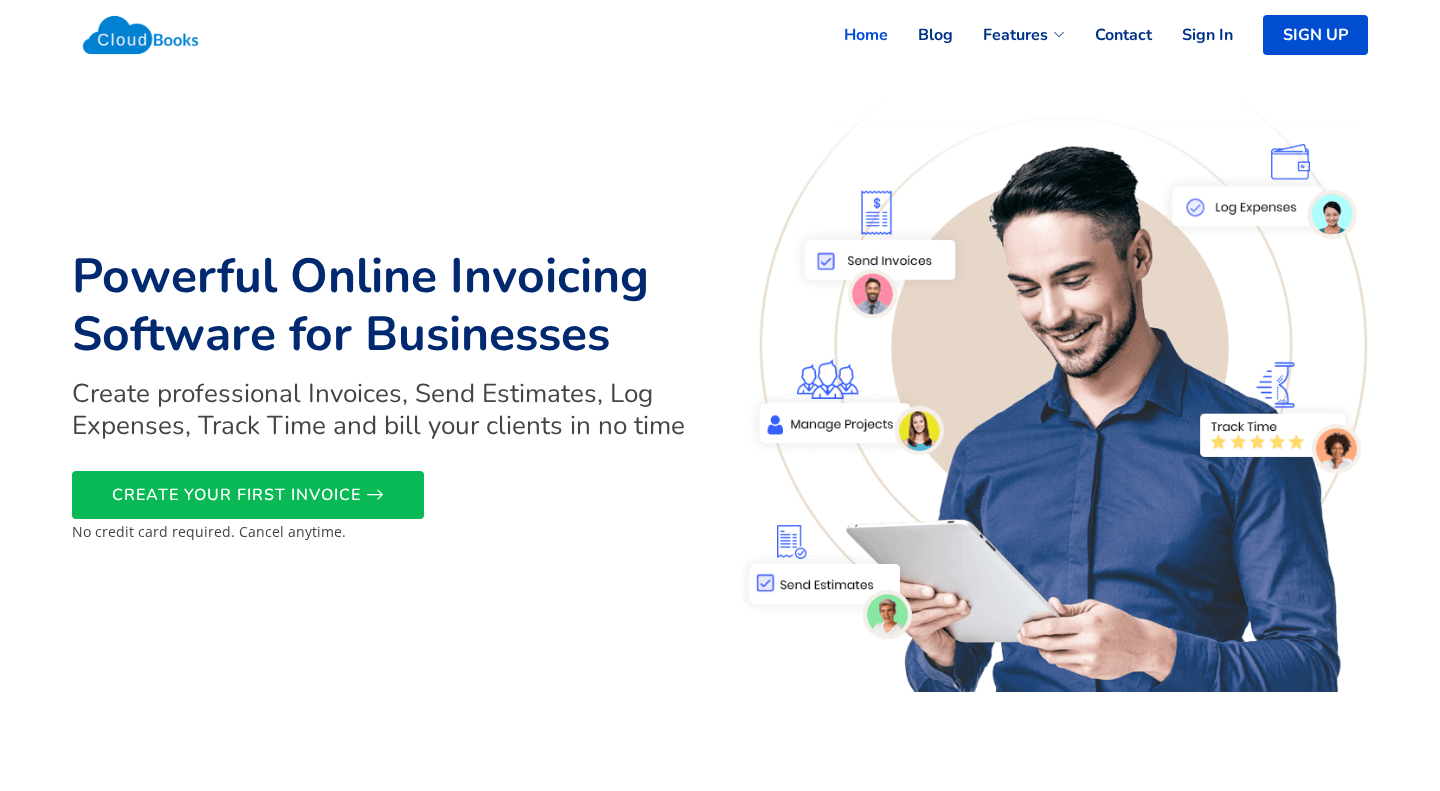 click on "Powerful Online Invoicing Software for Businesses" at bounding box center (390, 305) 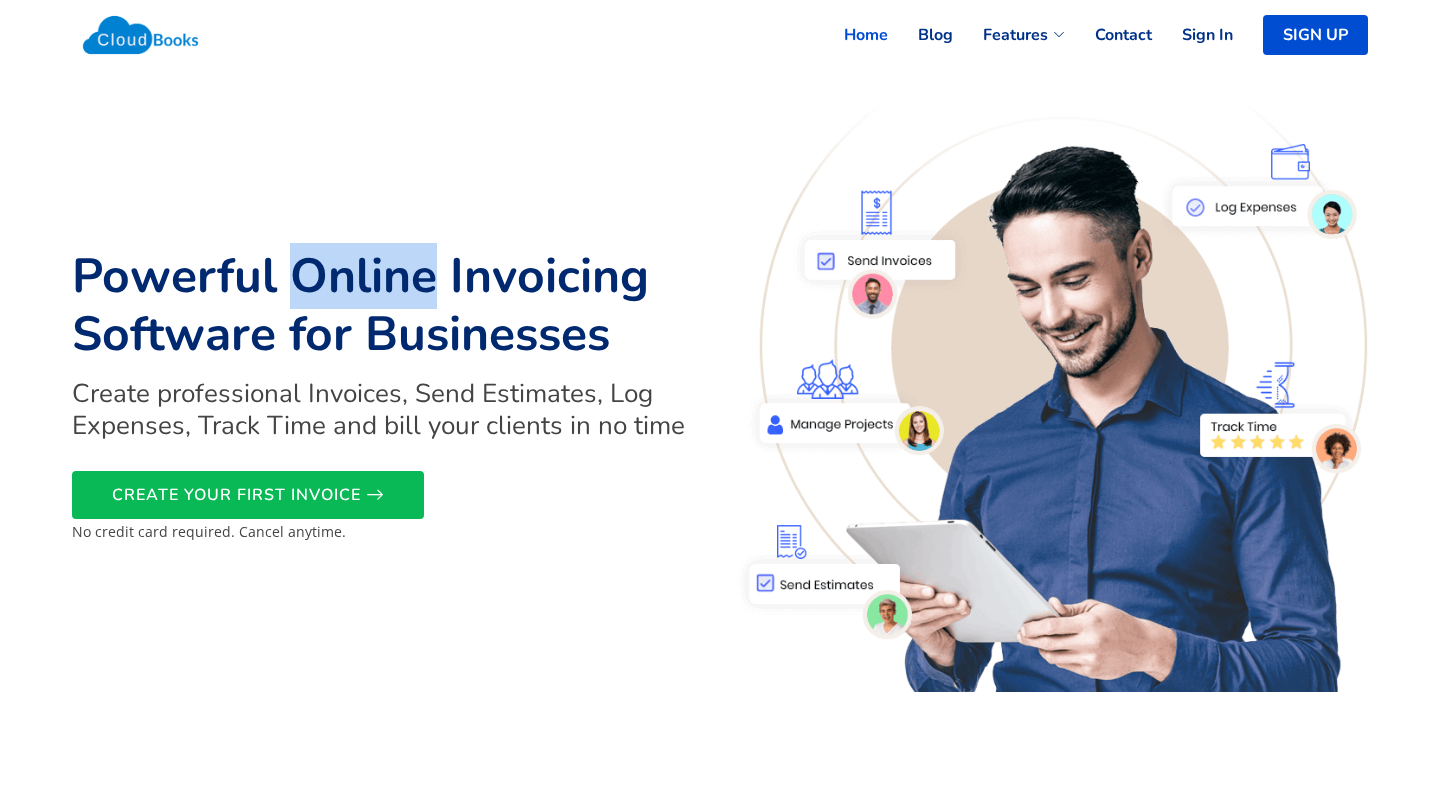 click on "Powerful Online Invoicing Software for Businesses" at bounding box center (390, 305) 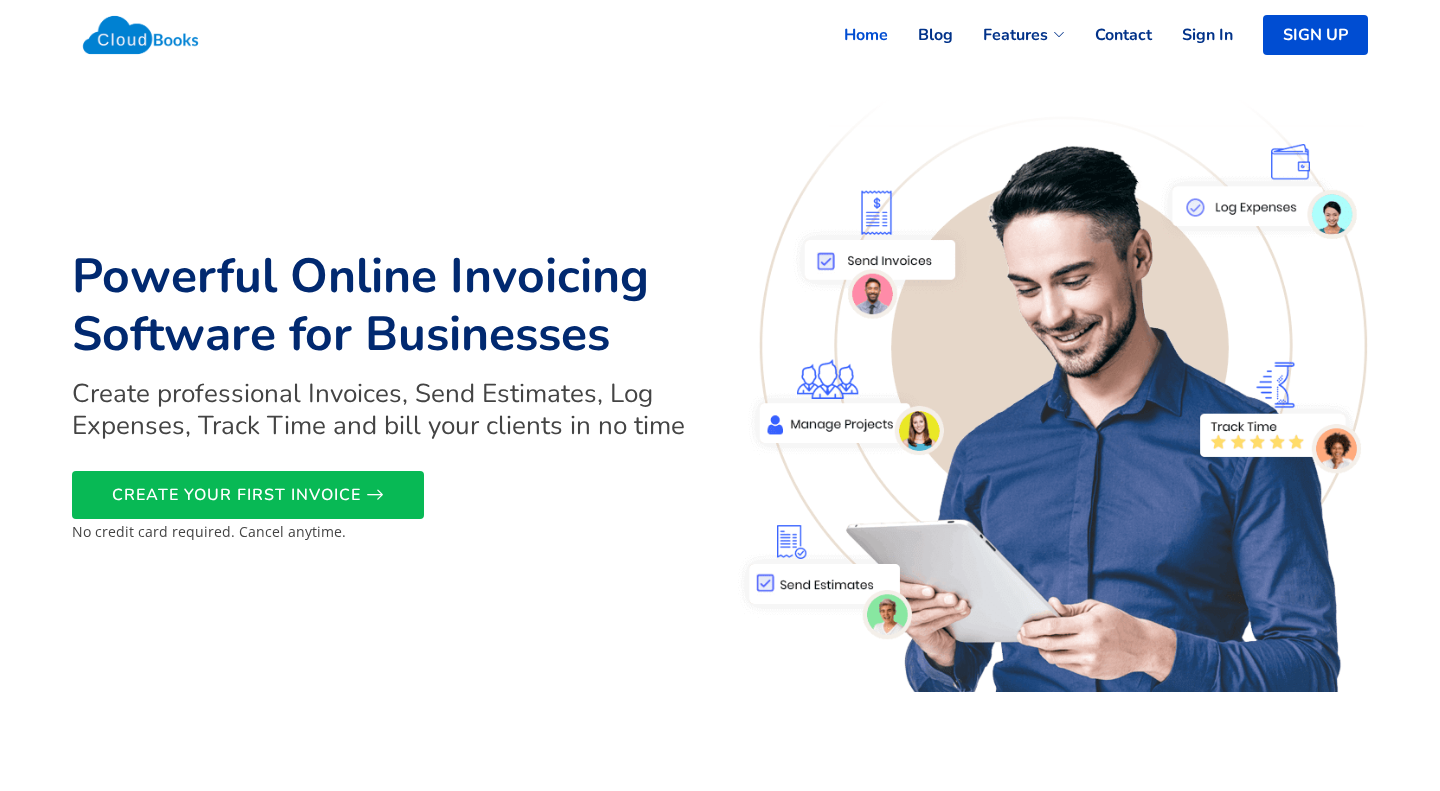 click on "Powerful Online Invoicing Software for Businesses" at bounding box center (390, 305) 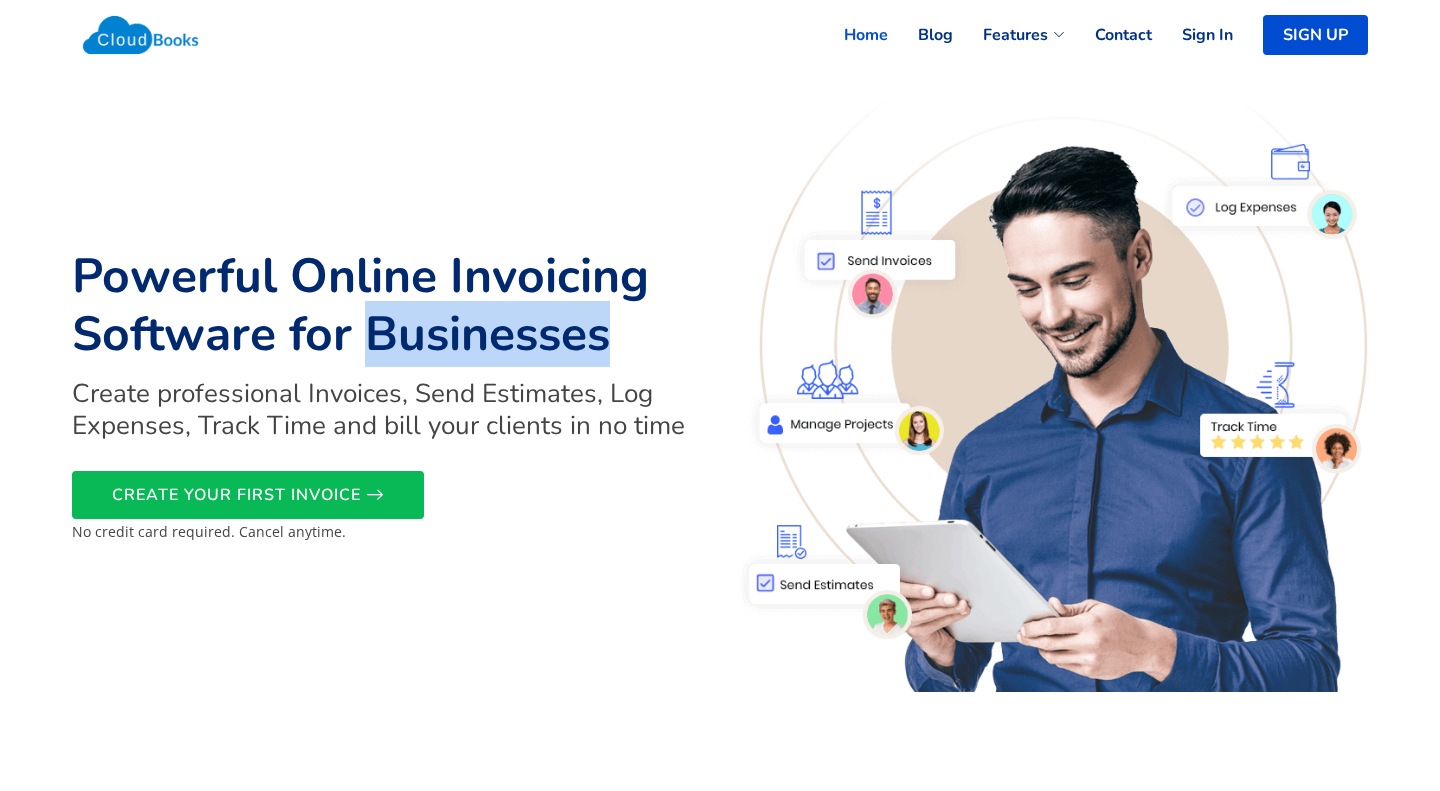click on "Powerful Online Invoicing Software for Businesses" at bounding box center (390, 305) 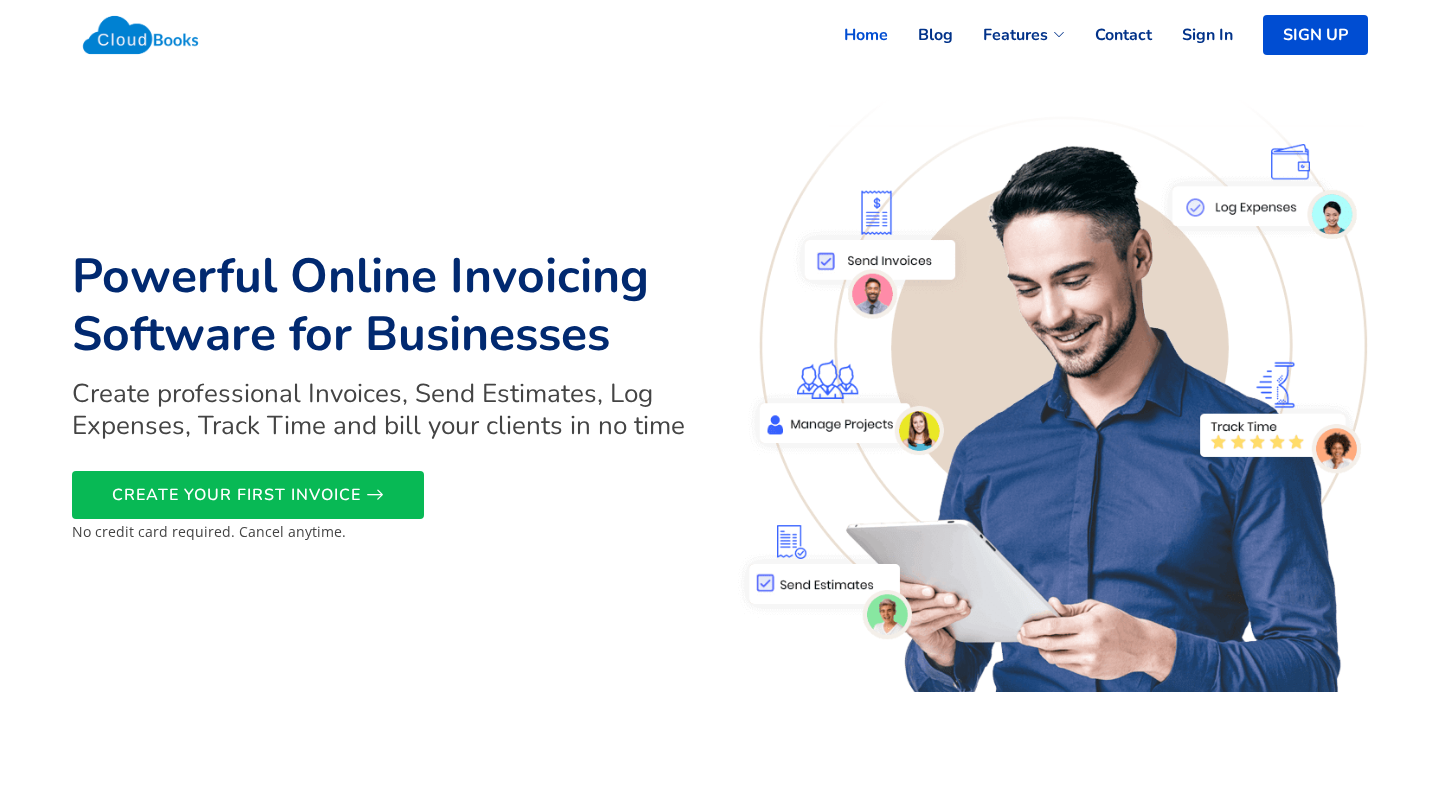 click on "Powerful Online Invoicing Software for Businesses" at bounding box center [390, 305] 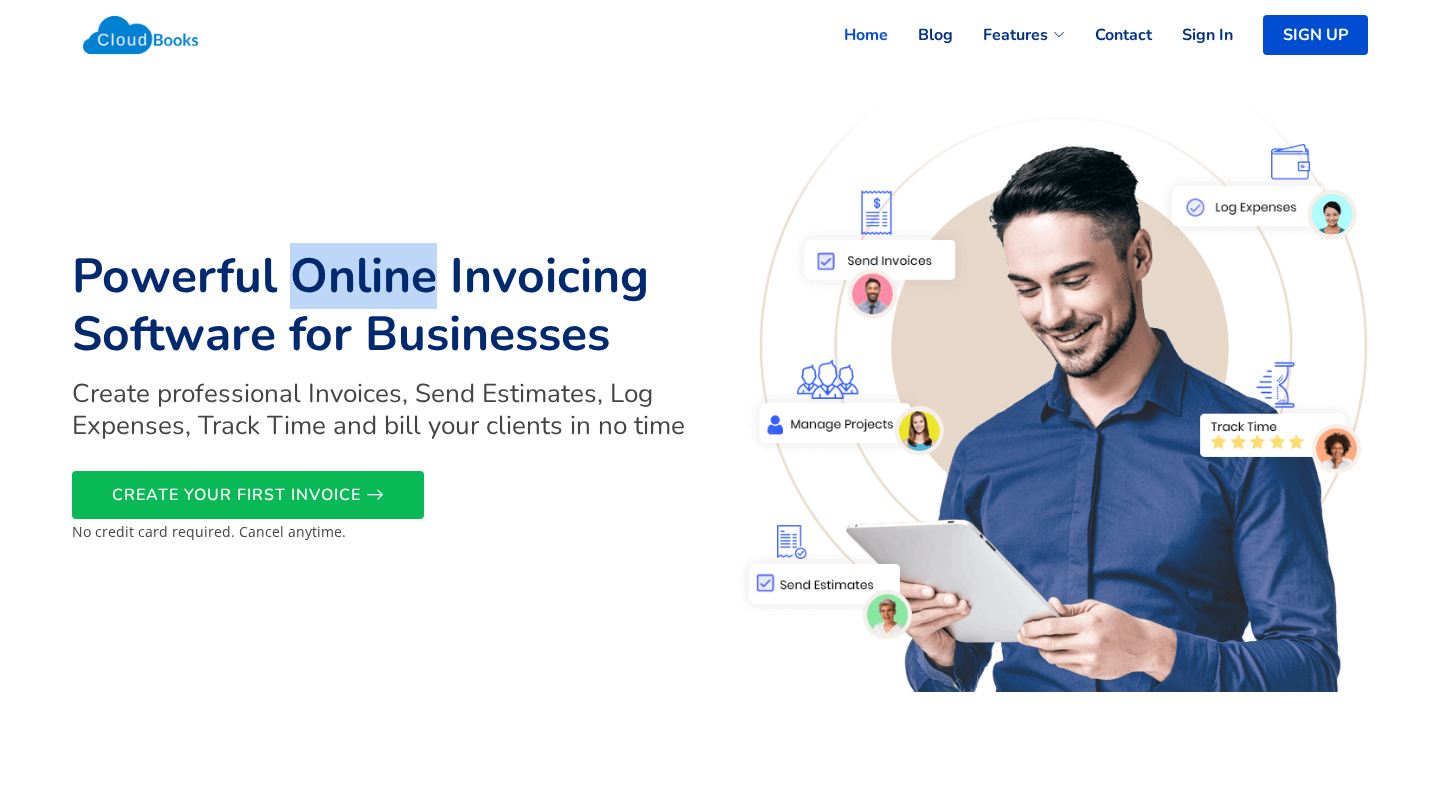 click on "Powerful Online Invoicing Software for Businesses" at bounding box center (390, 305) 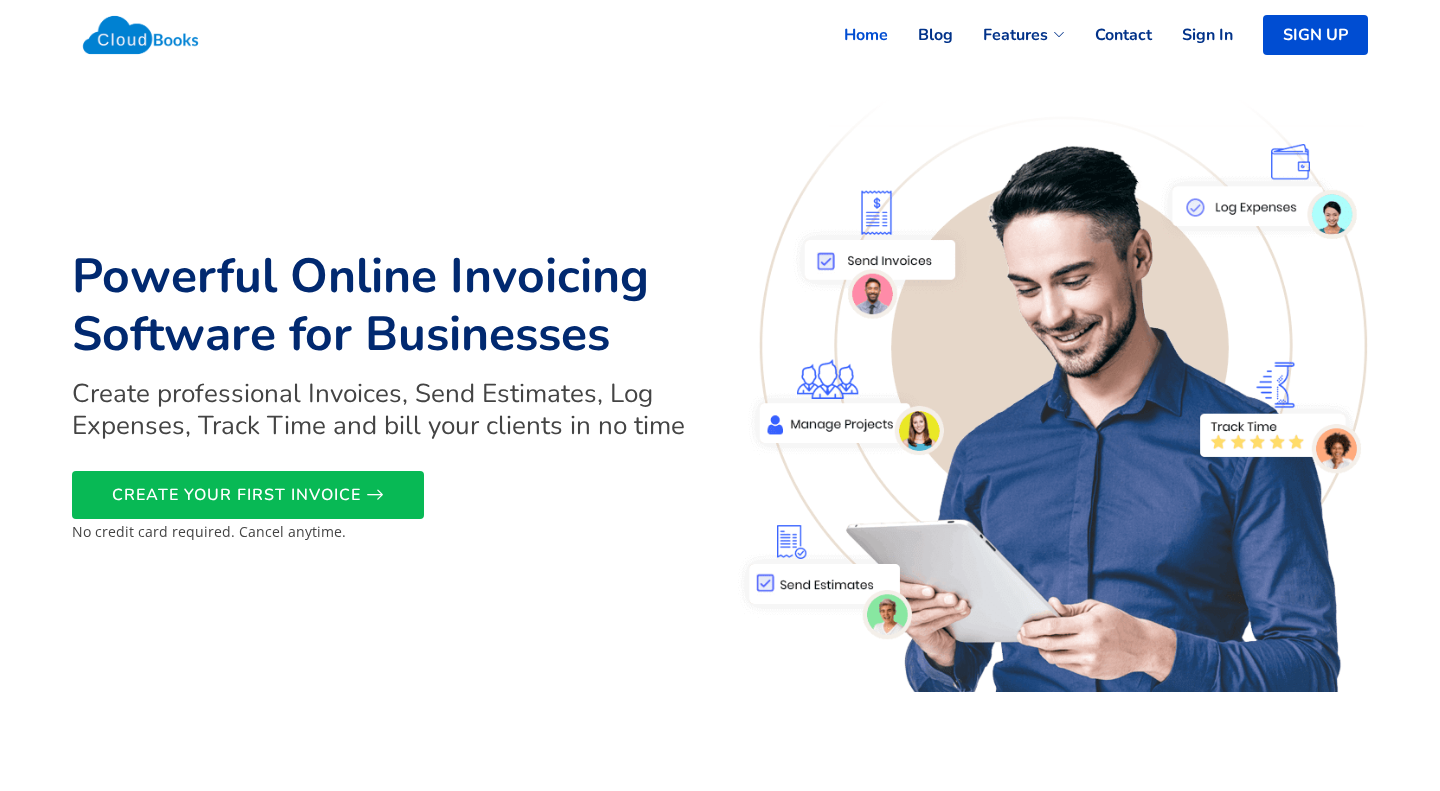 click on "Powerful Online Invoicing Software for Businesses" at bounding box center (390, 305) 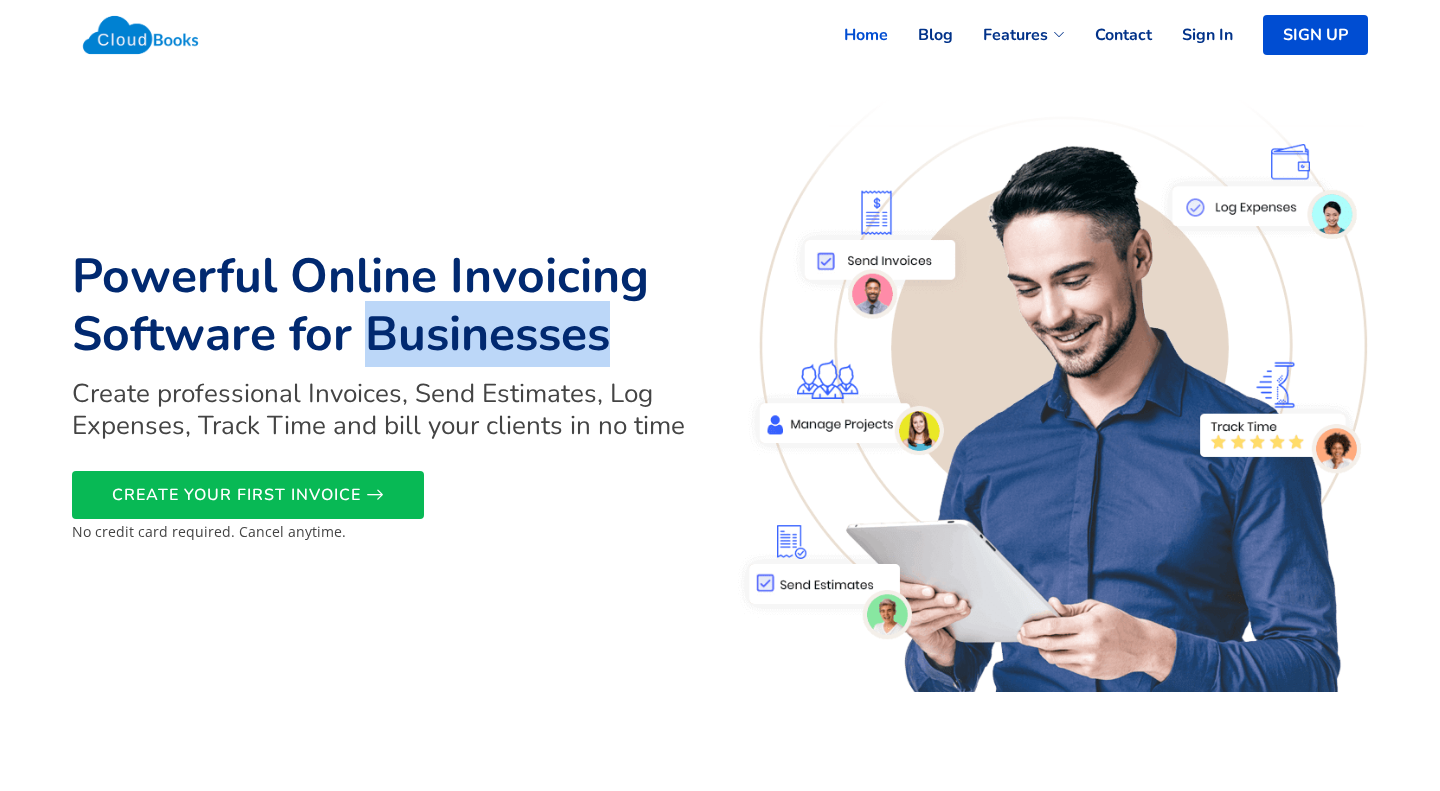 click on "Powerful Online Invoicing Software for Businesses" at bounding box center [390, 305] 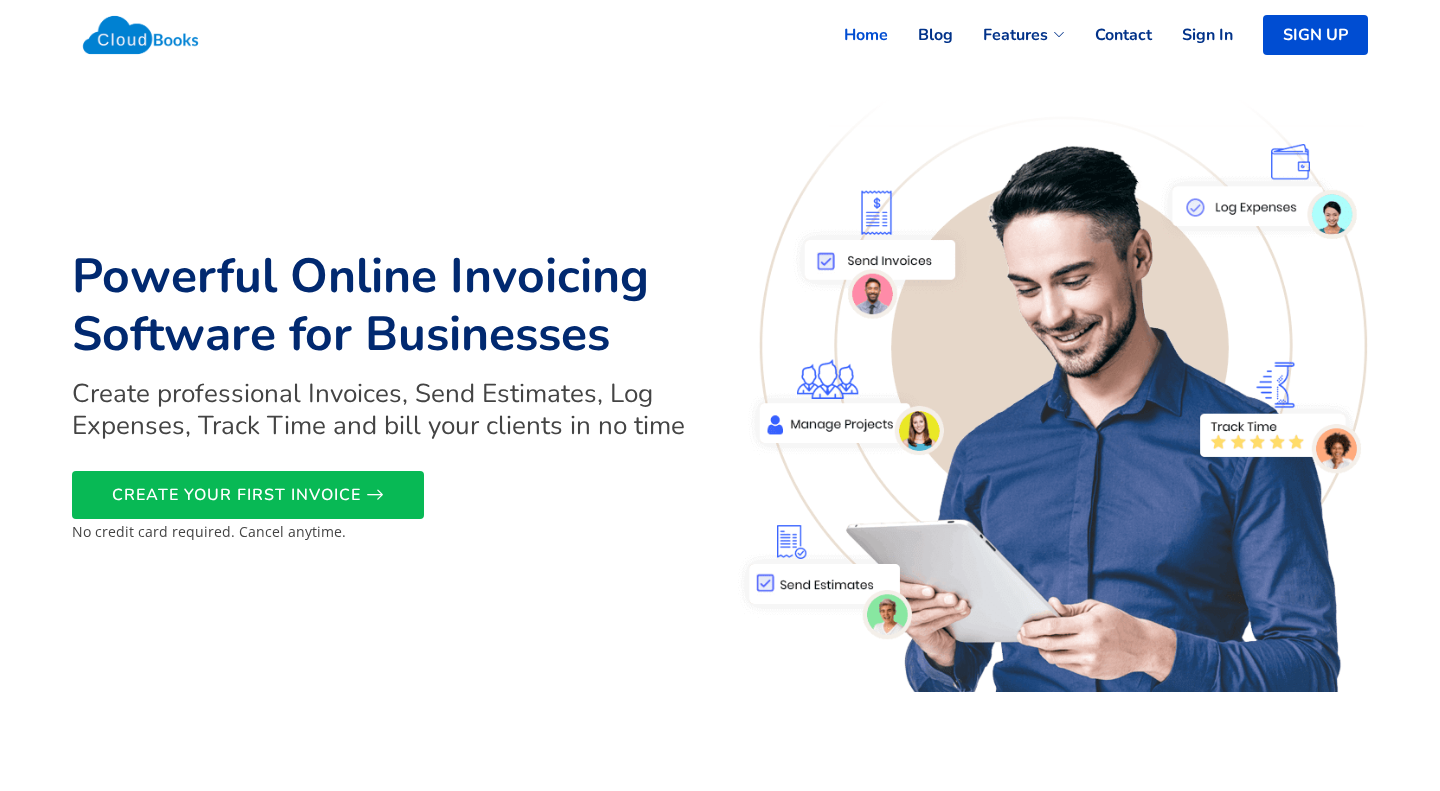 click on "Create professional Invoices, Send Estimates, Log Expenses, Track Time and bill your clients in no time" at bounding box center (390, 409) 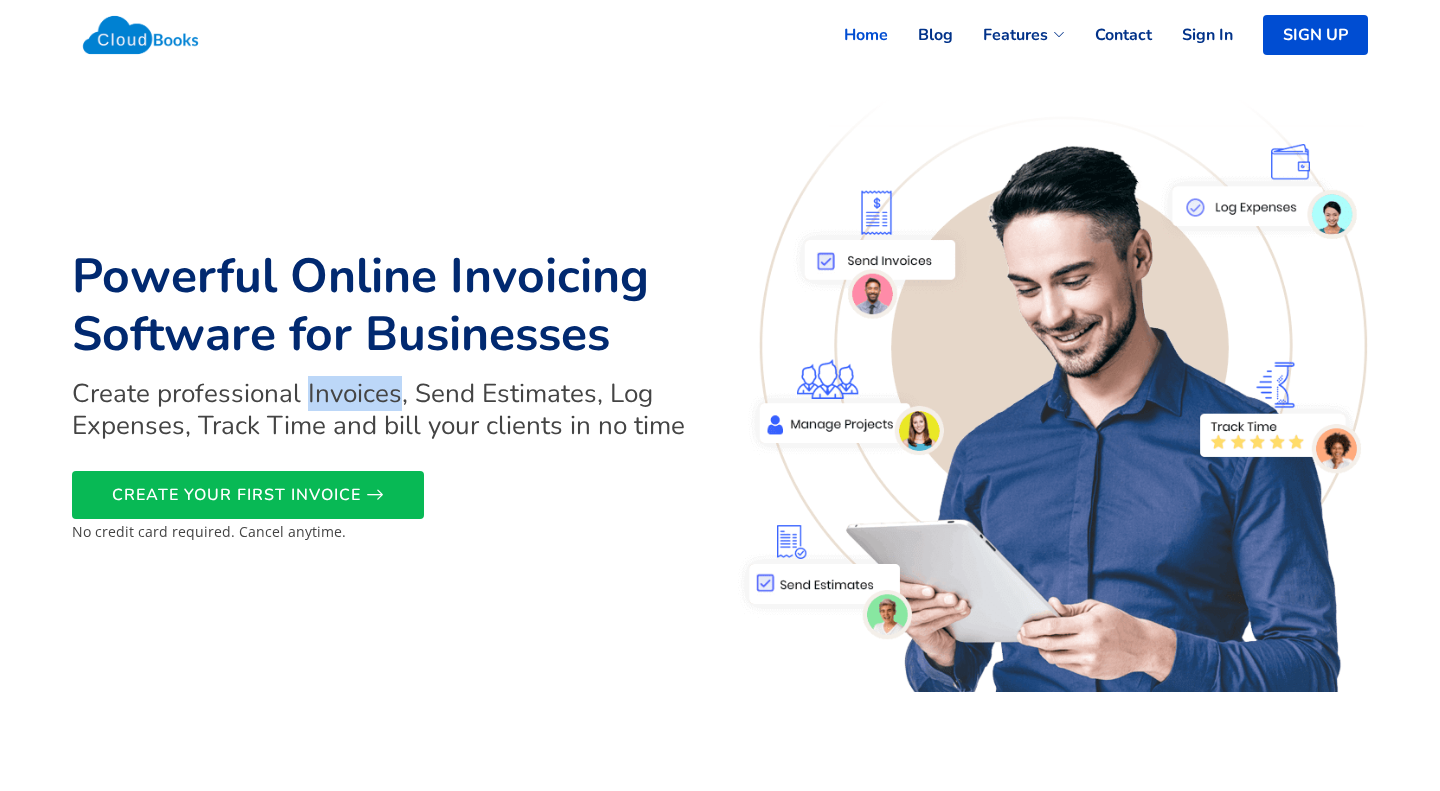 click on "Create professional Invoices, Send Estimates, Log Expenses, Track Time and bill your clients in no time" at bounding box center (390, 409) 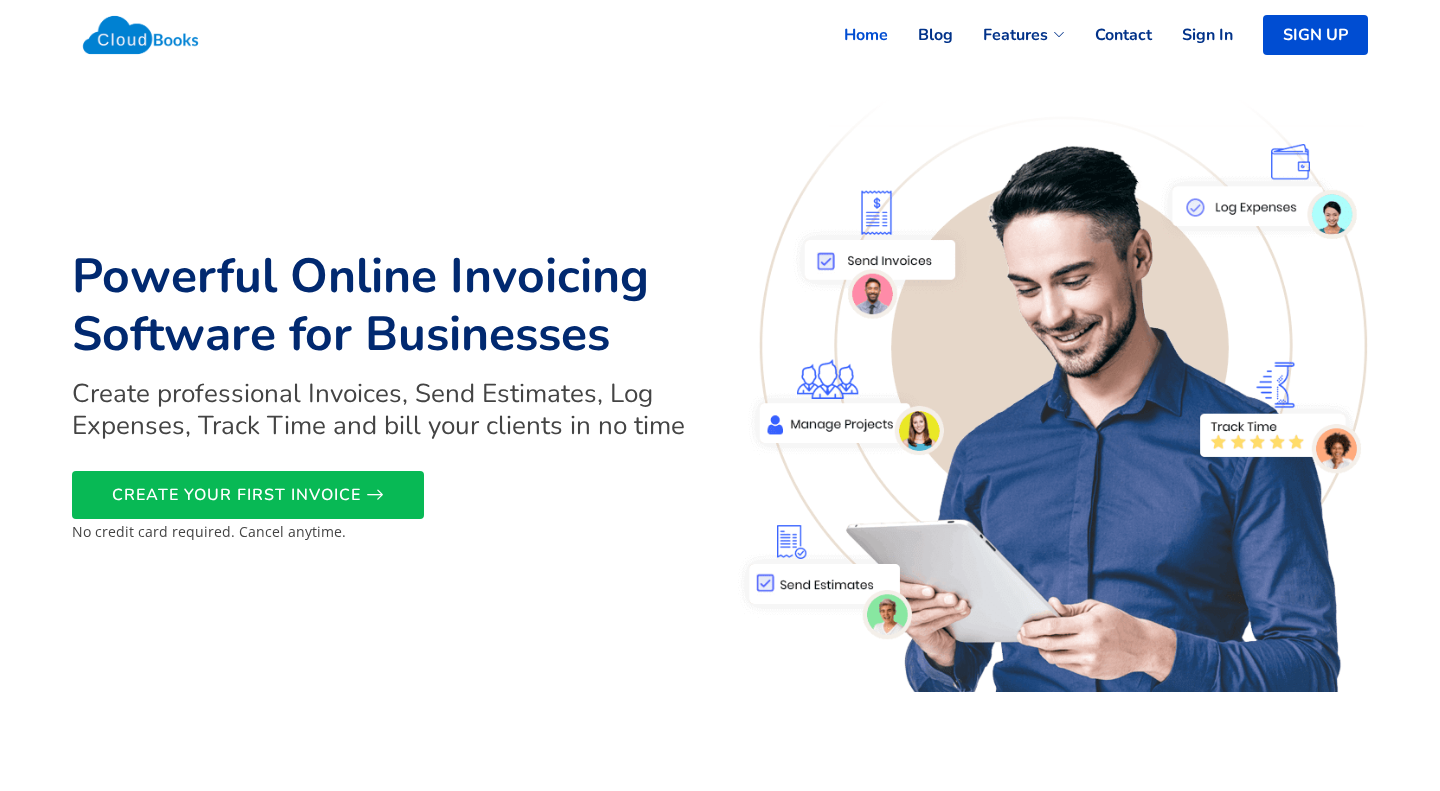click on "Powerful Online Invoicing Software for Businesses" at bounding box center [390, 305] 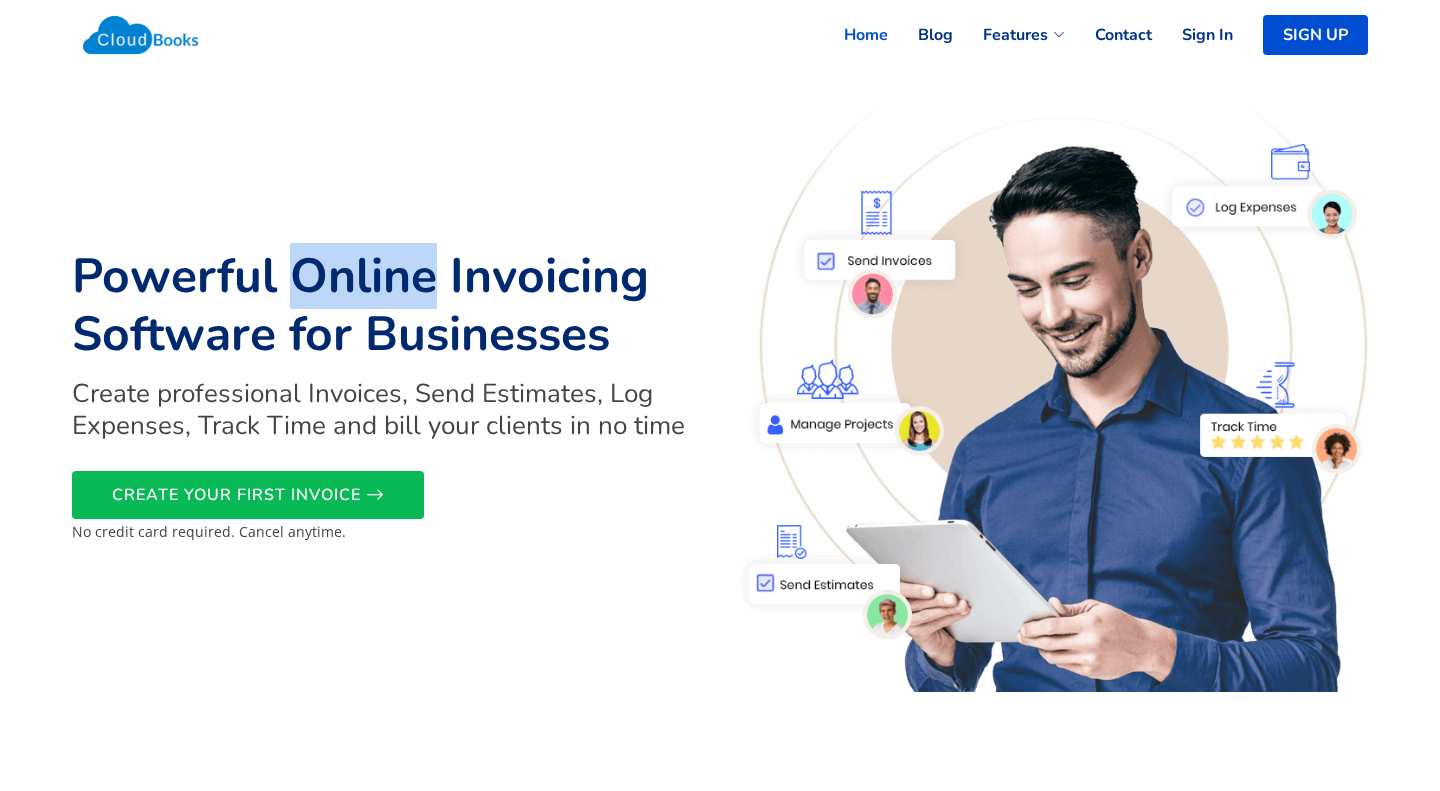 click on "Powerful Online Invoicing Software for Businesses" at bounding box center [390, 305] 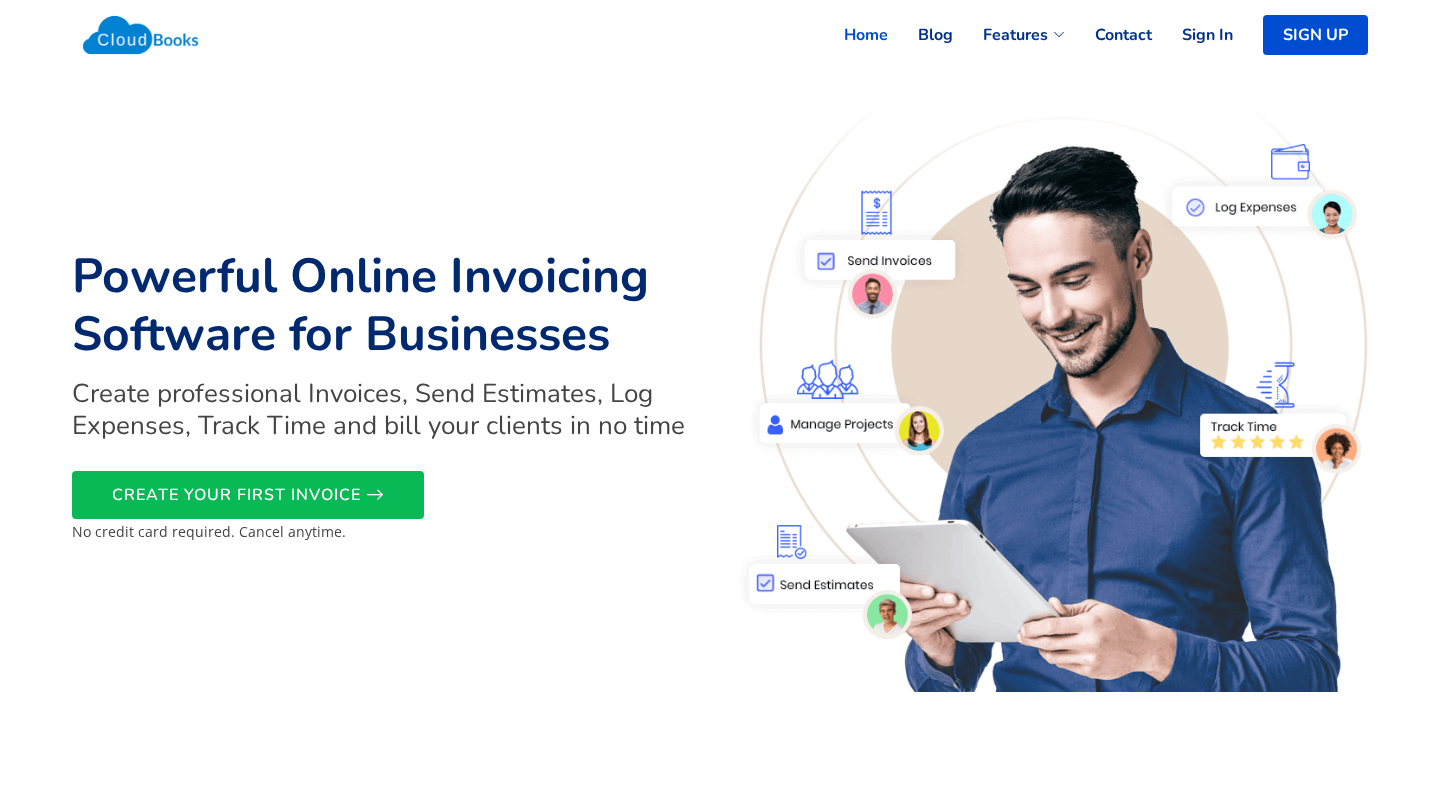 click on "Powerful Online Invoicing Software for Businesses" at bounding box center (390, 305) 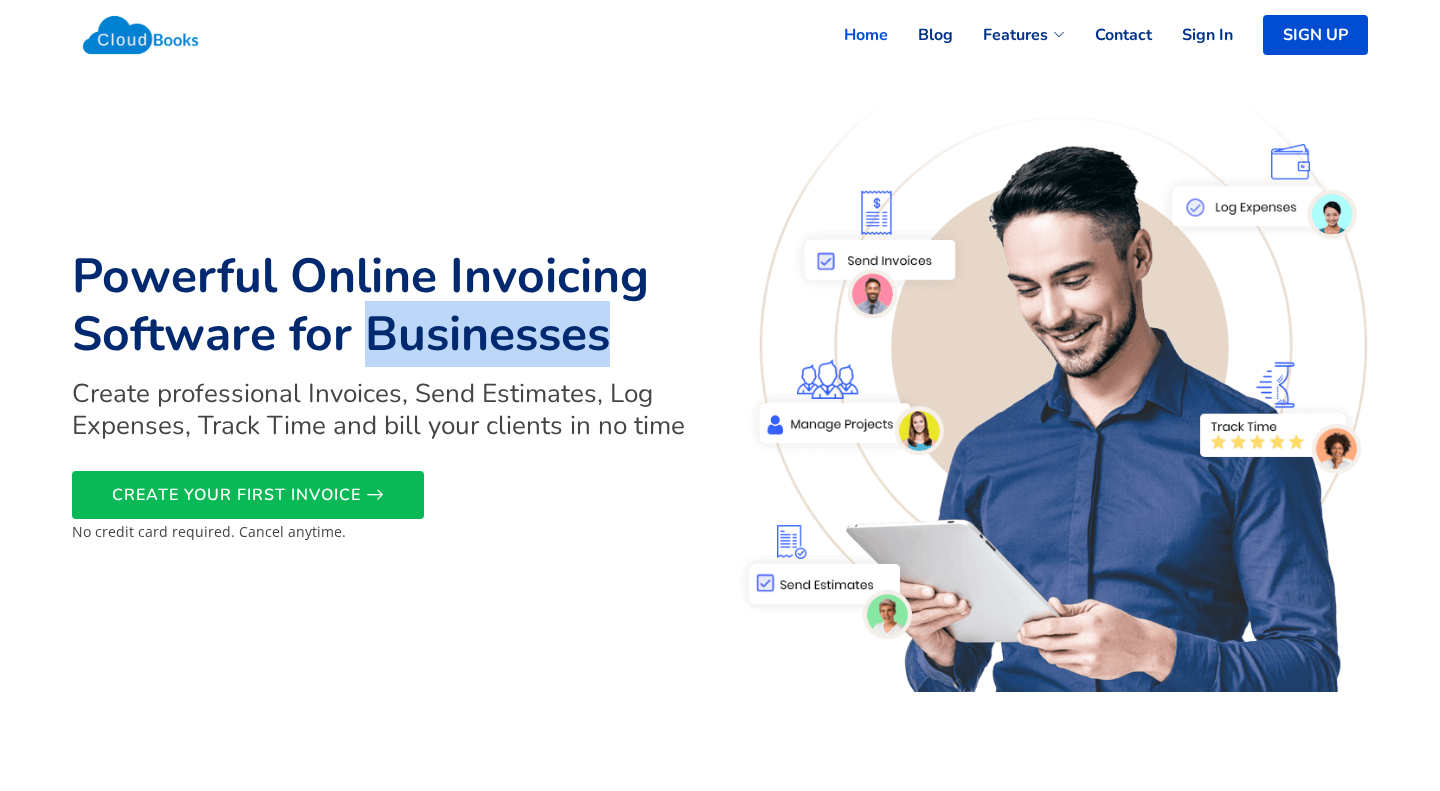 click on "Powerful Online Invoicing Software for Businesses" at bounding box center (390, 305) 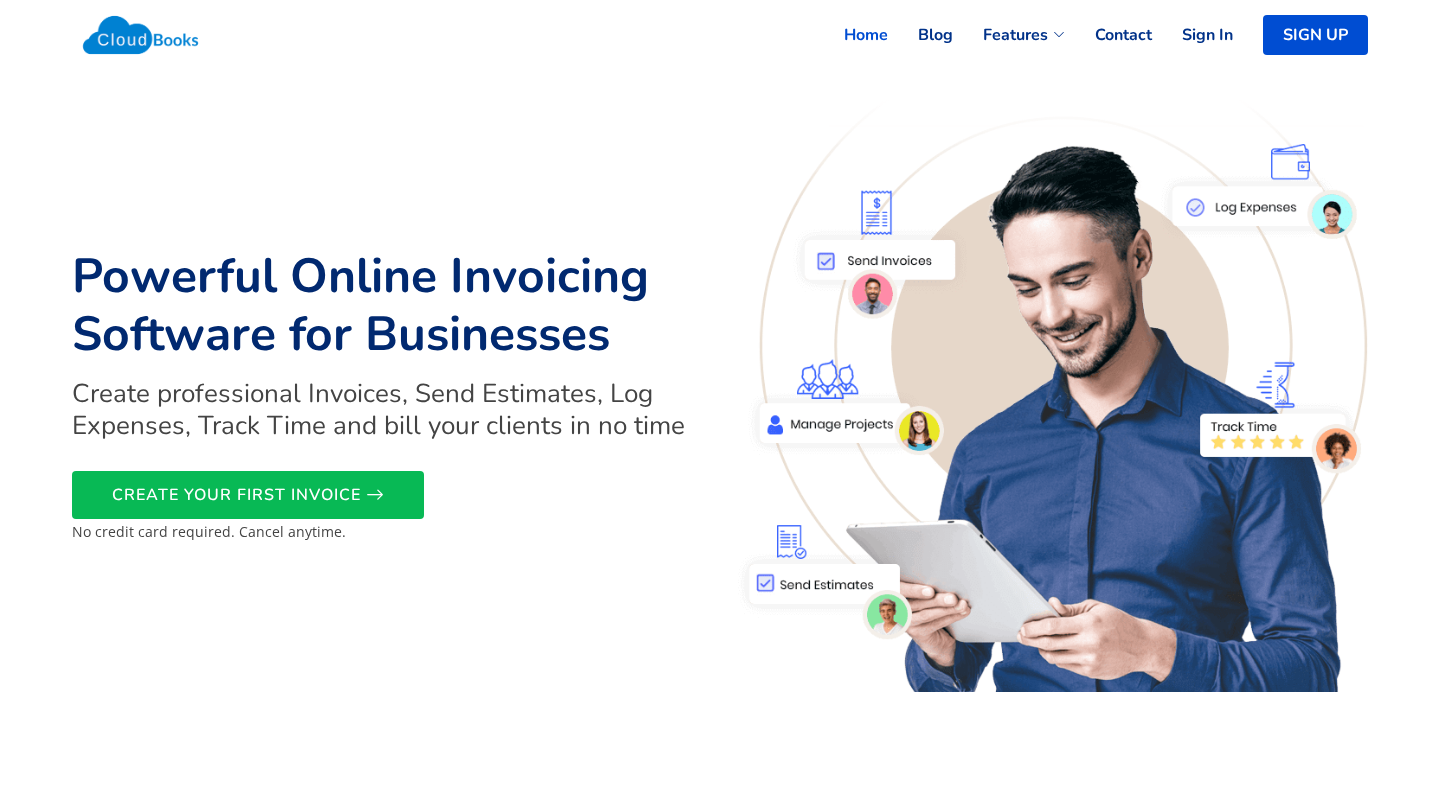 click on "Powerful Online Invoicing Software for Businesses
Create professional Invoices, Send Estimates, Log Expenses, Track Time and bill your clients in no time
CREATE YOUR FIRST INVOICE
No credit card required. Cancel anytime." at bounding box center [390, 396] 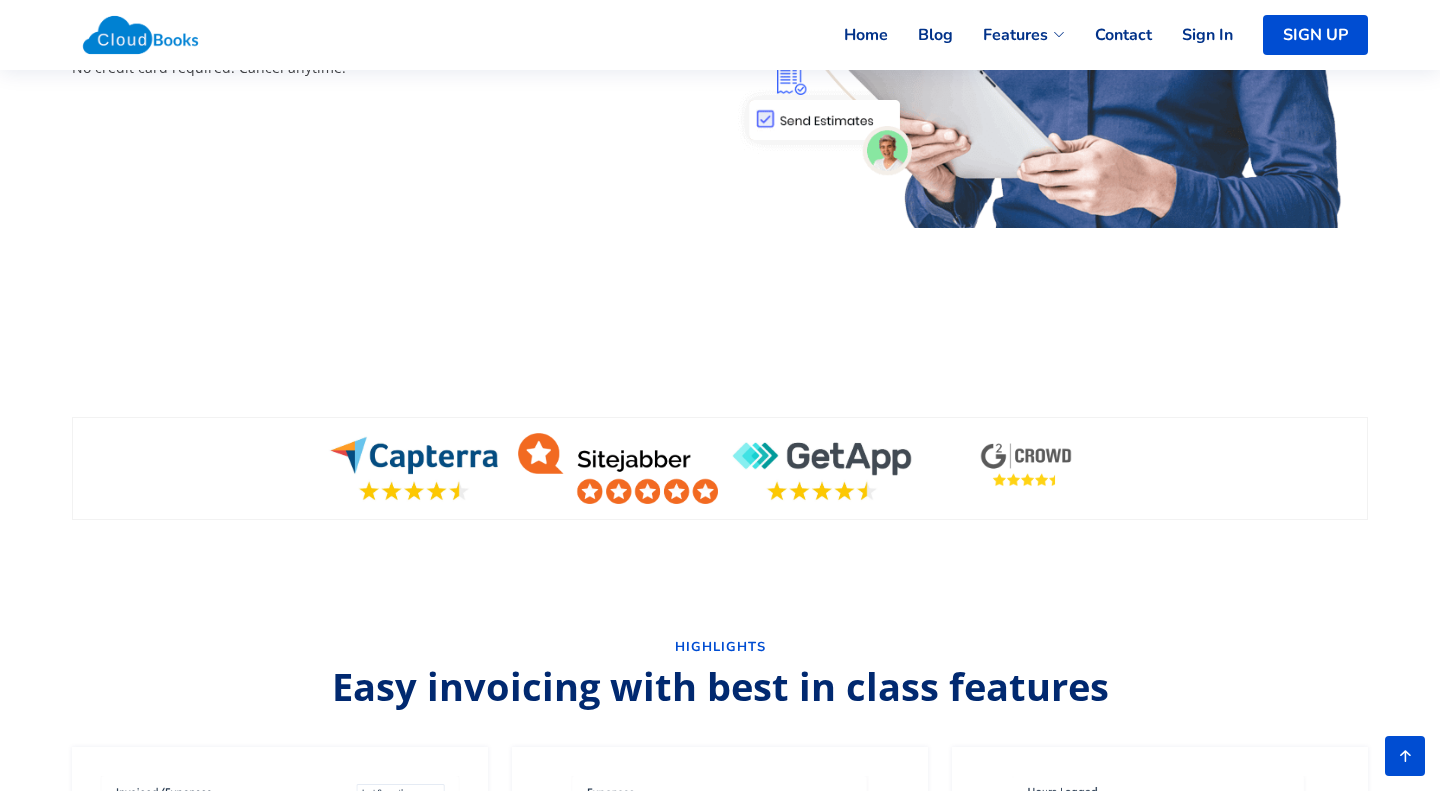 scroll, scrollTop: 0, scrollLeft: 0, axis: both 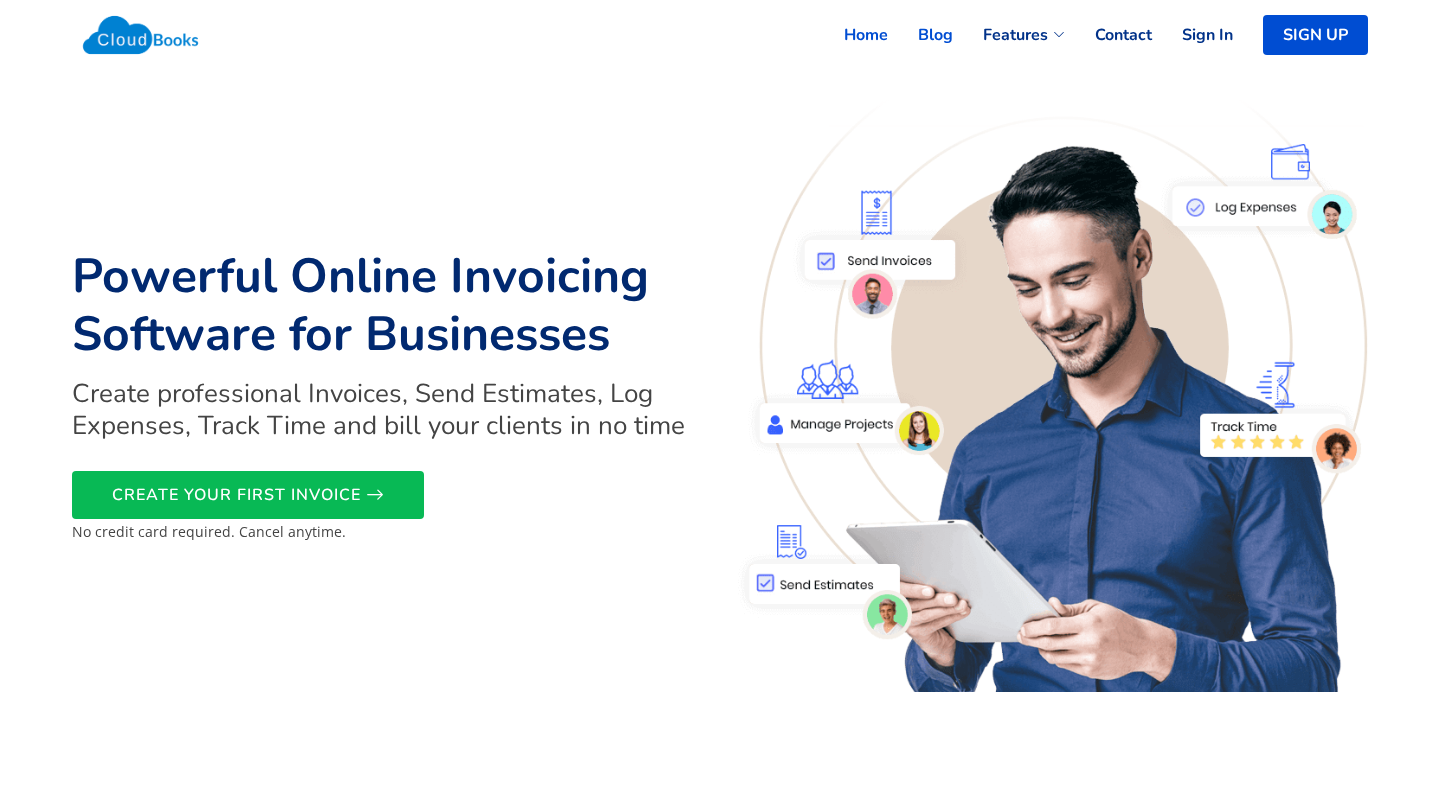 click on "Blog" at bounding box center [920, 35] 